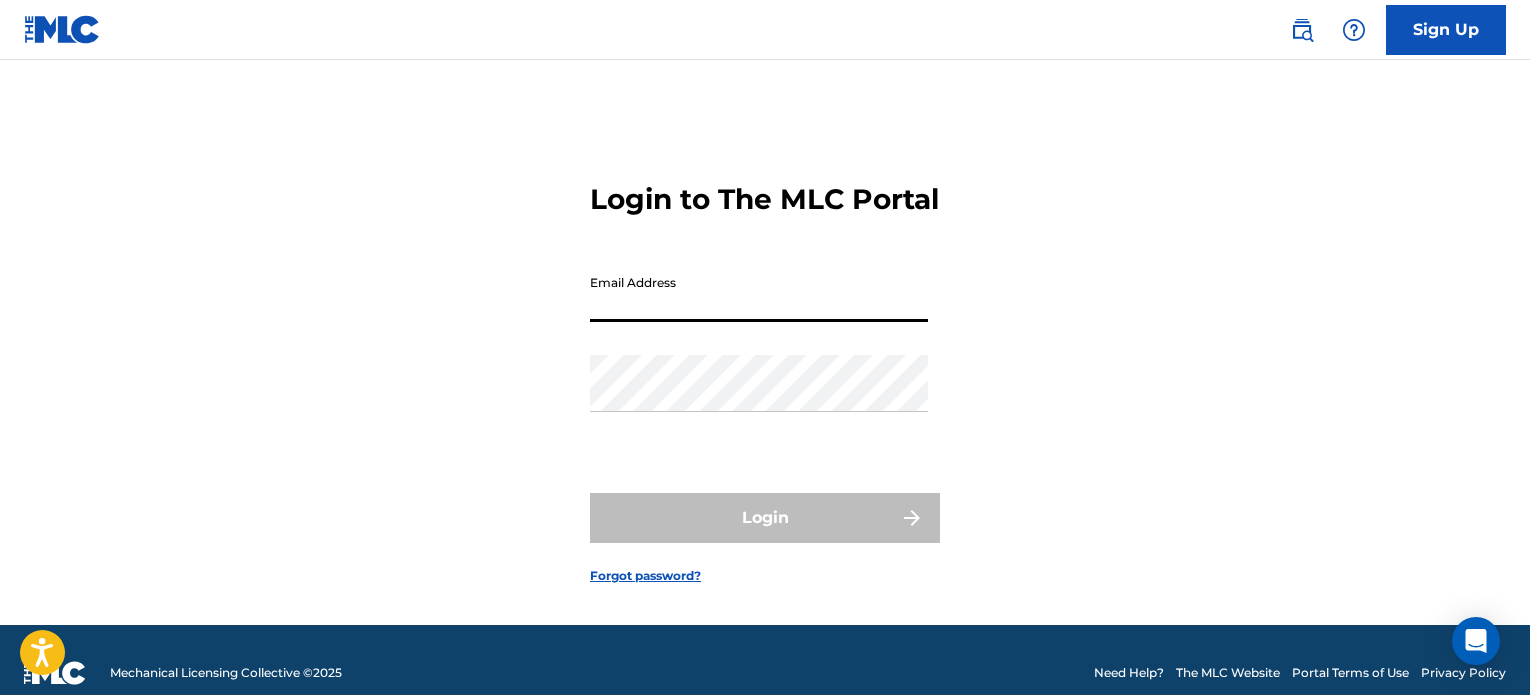 scroll, scrollTop: 0, scrollLeft: 0, axis: both 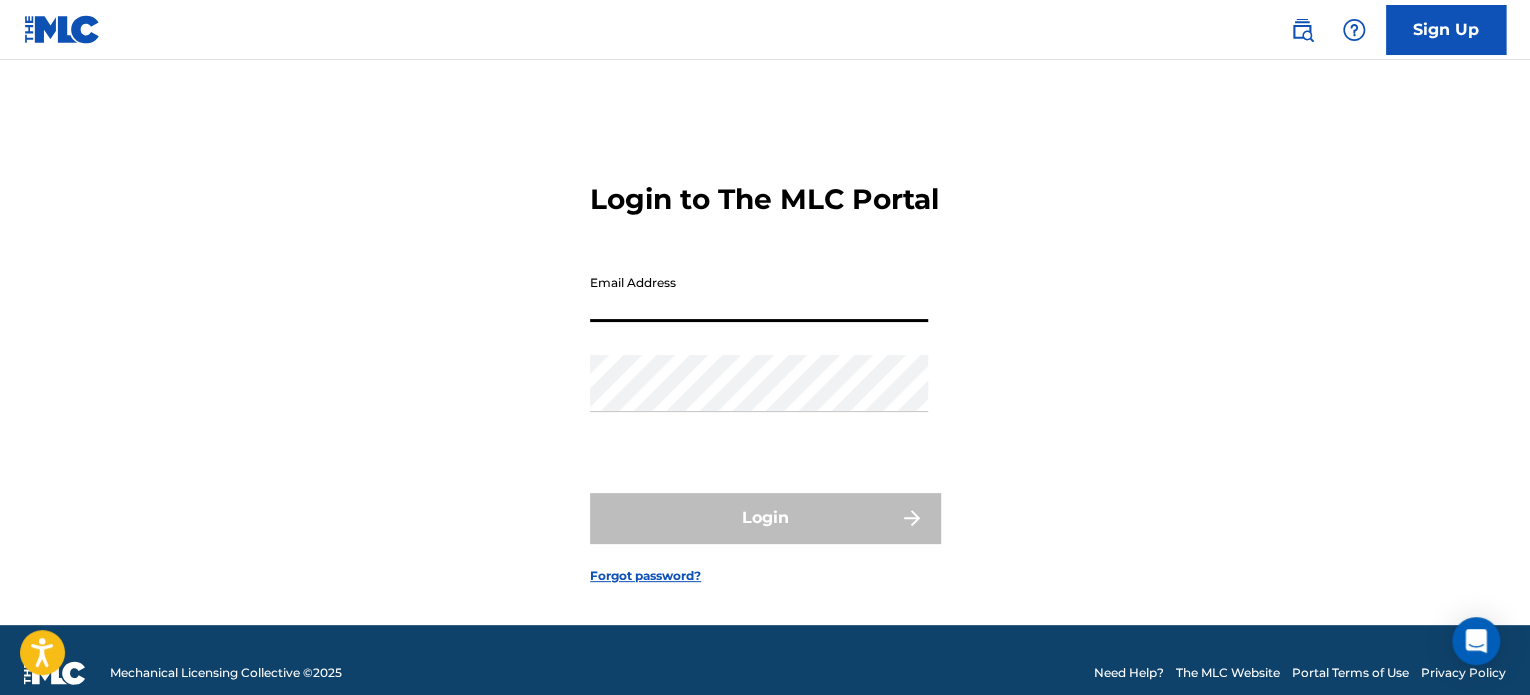 type on "[EMAIL_ADDRESS][DOMAIN_NAME]" 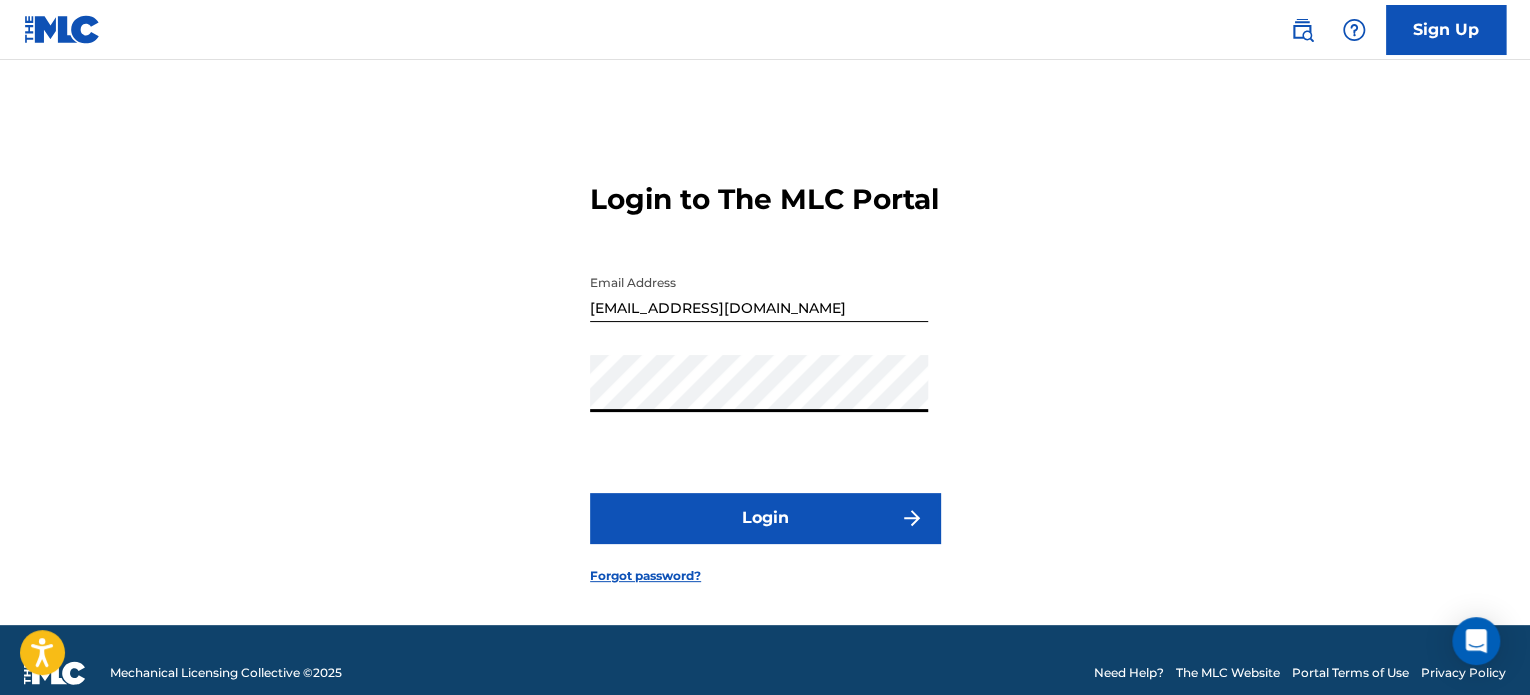 click on "Login" at bounding box center (765, 518) 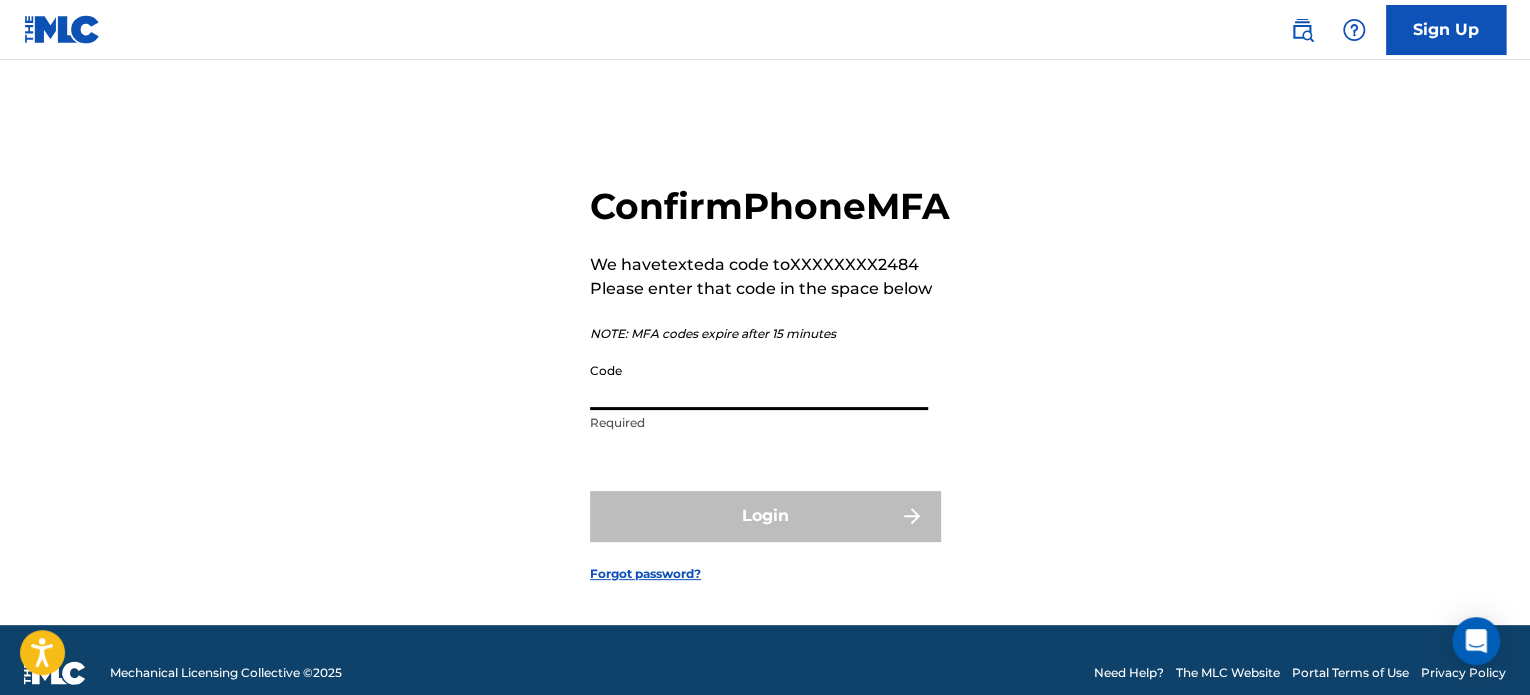 click on "Code" at bounding box center [759, 381] 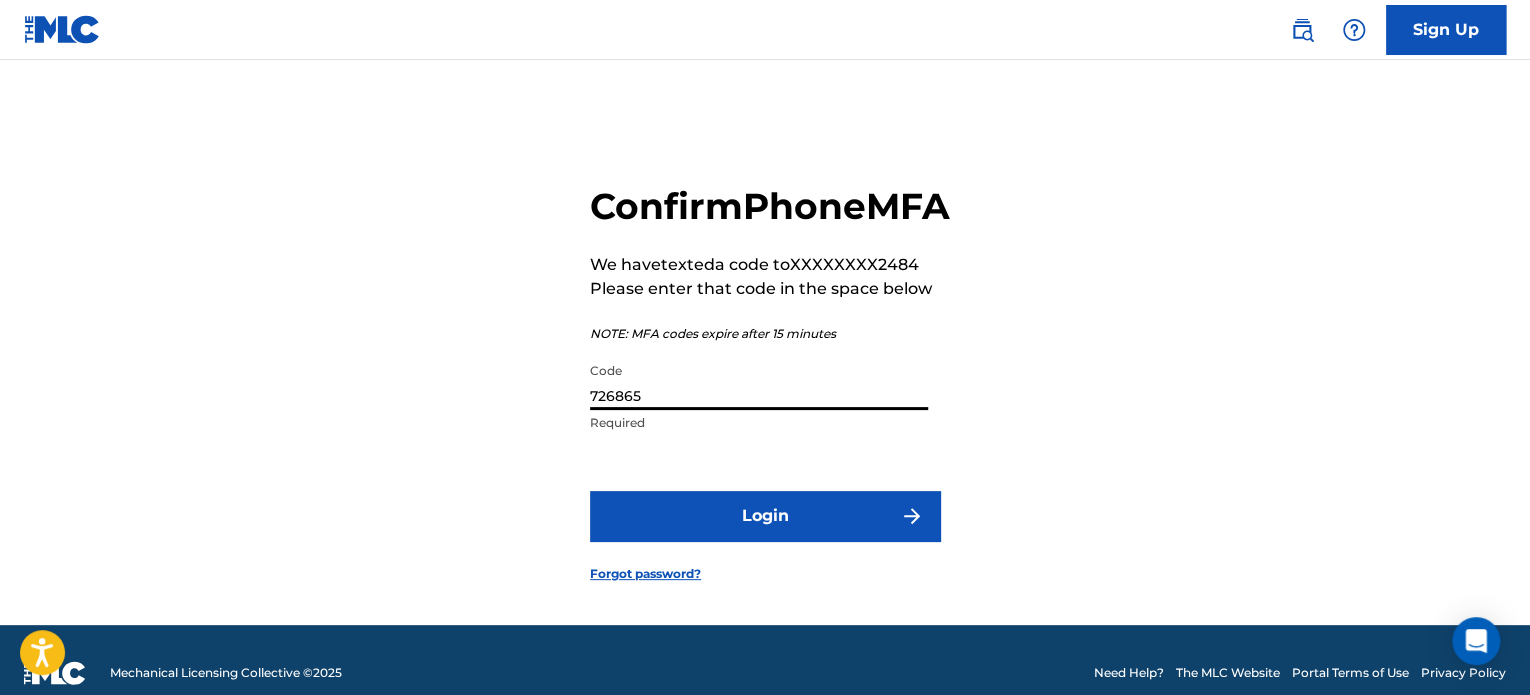 type on "726865" 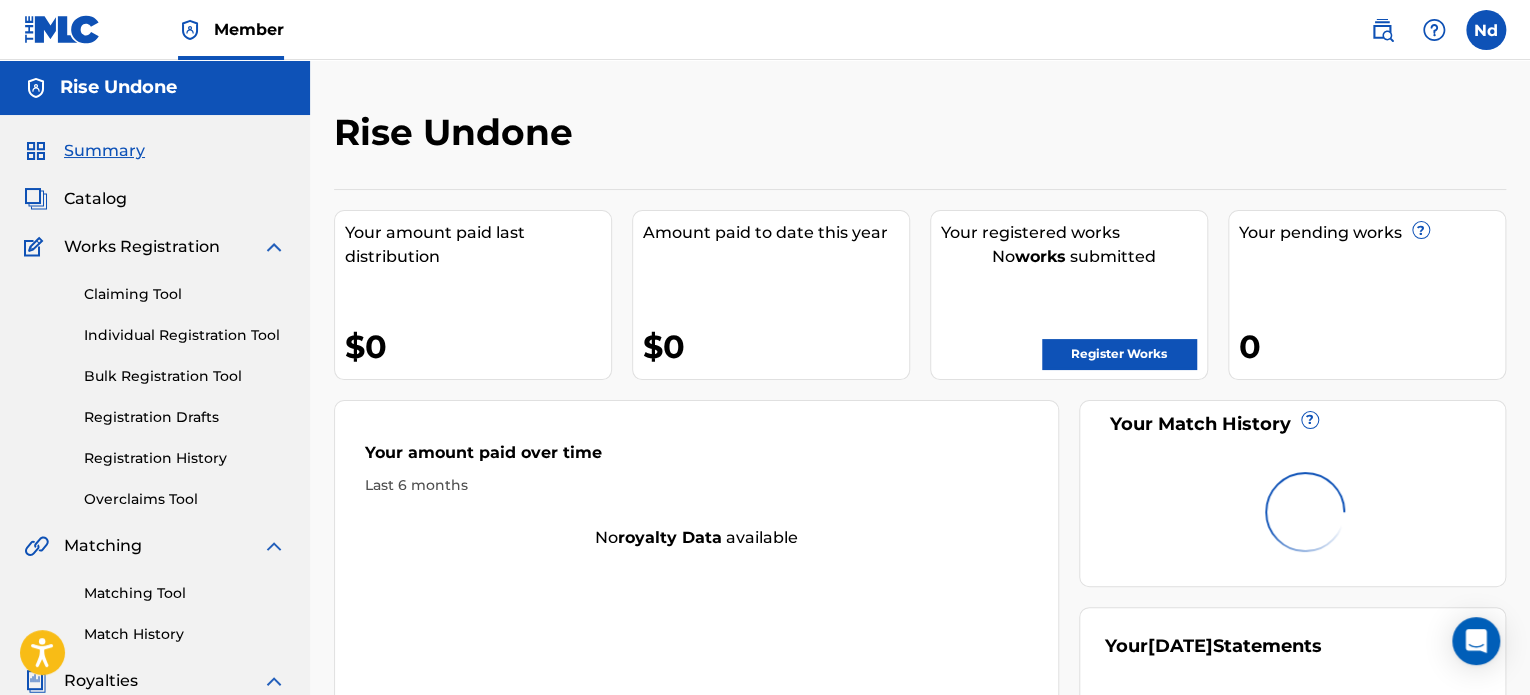 scroll, scrollTop: 0, scrollLeft: 0, axis: both 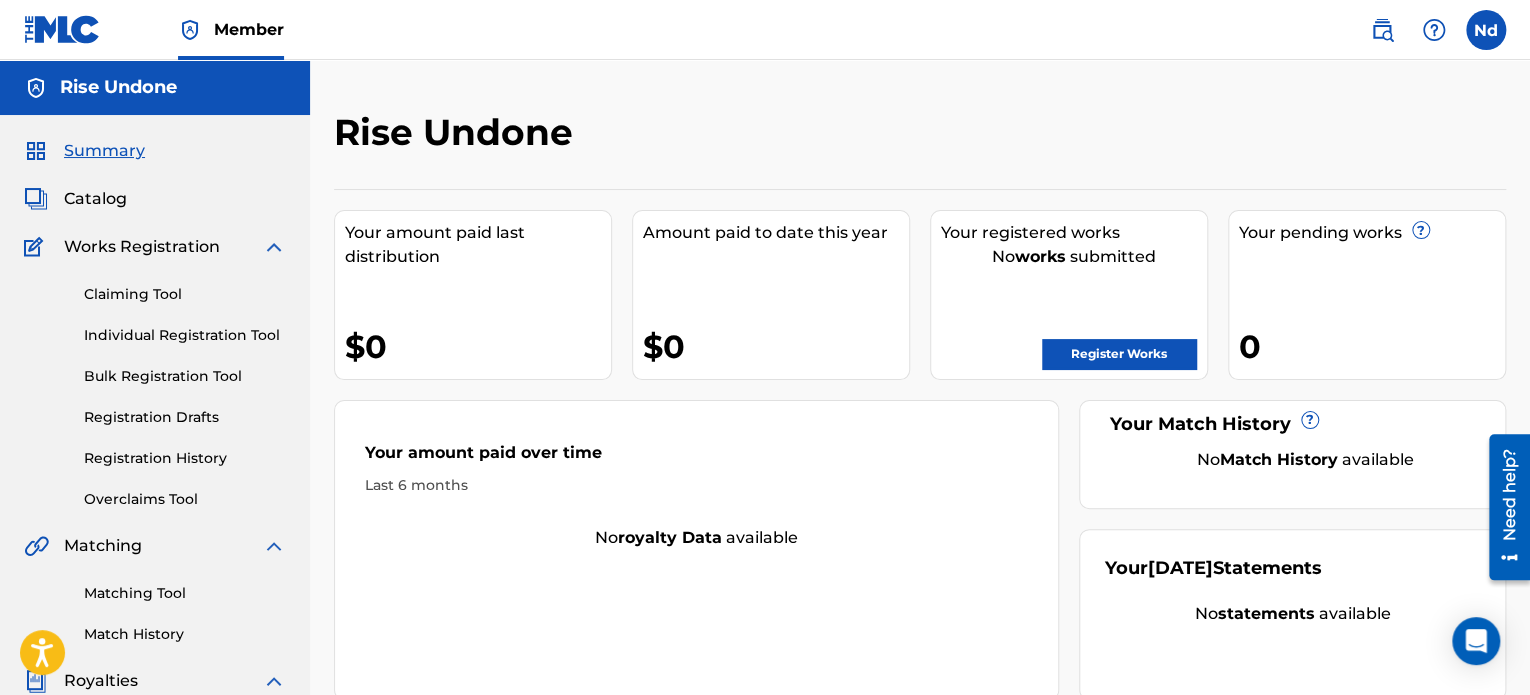 click on "Catalog" at bounding box center (95, 199) 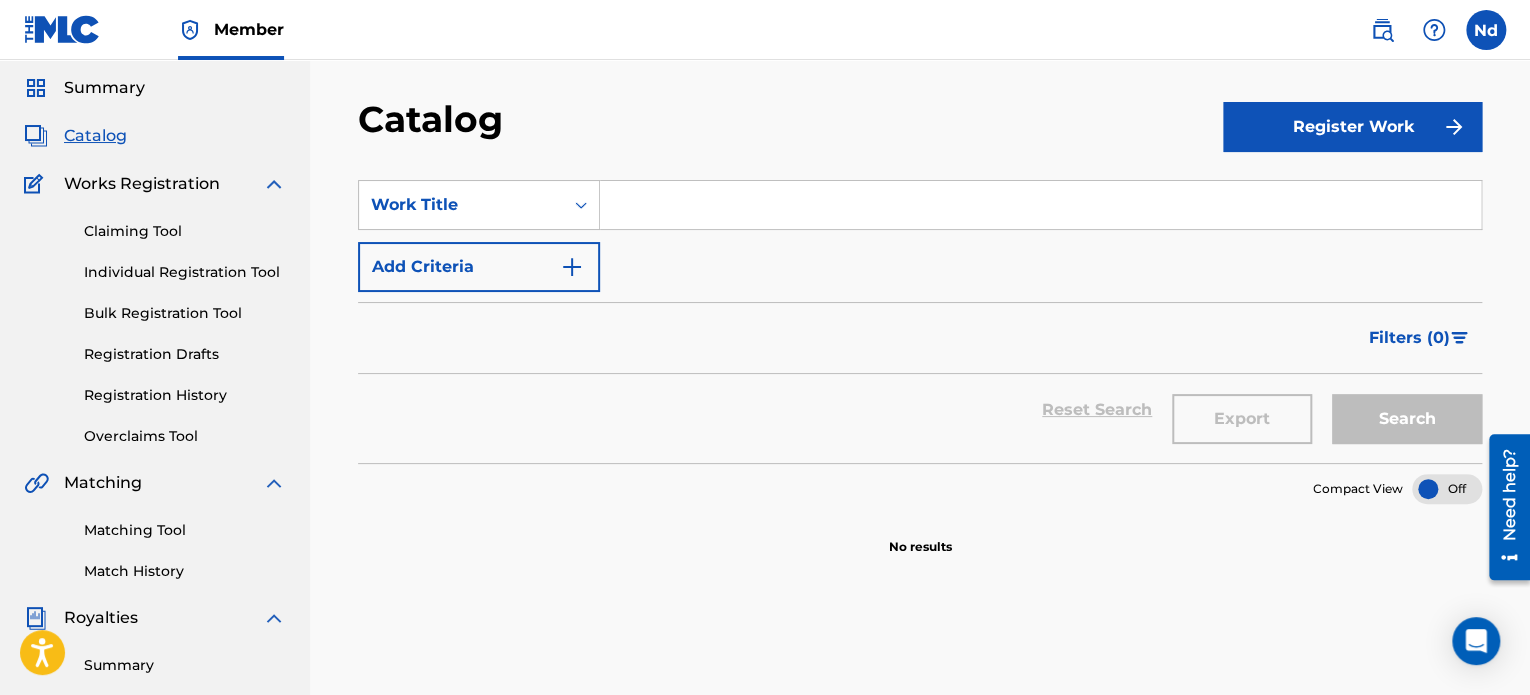 scroll, scrollTop: 0, scrollLeft: 0, axis: both 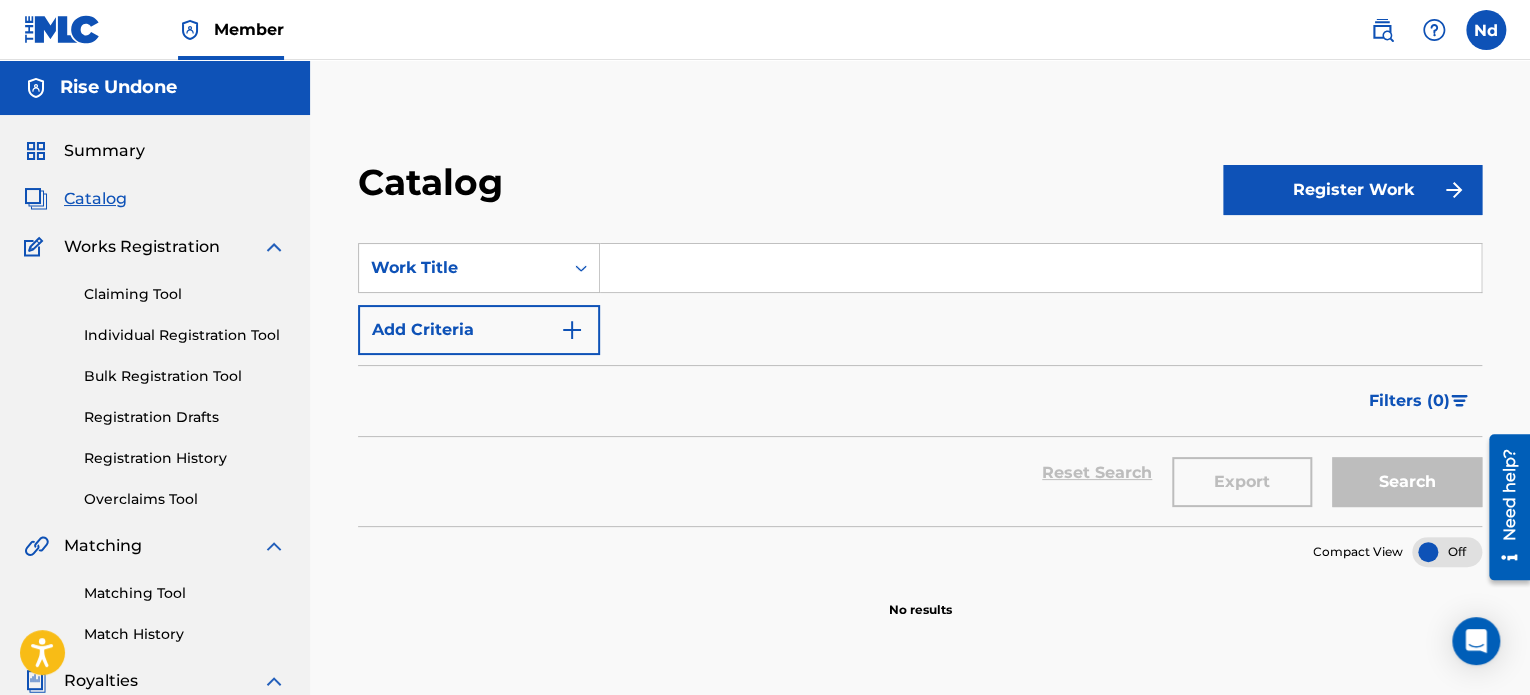 click at bounding box center [1447, 552] 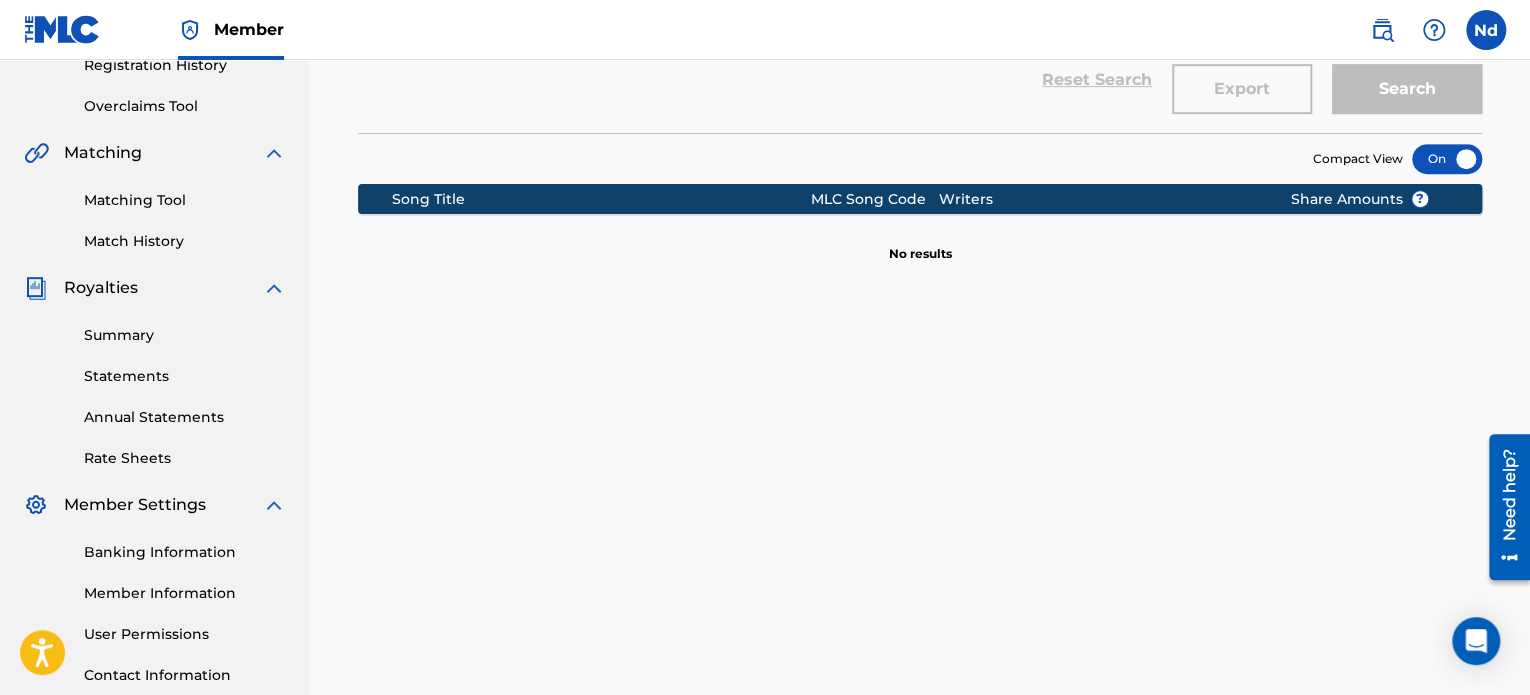 scroll, scrollTop: 244, scrollLeft: 0, axis: vertical 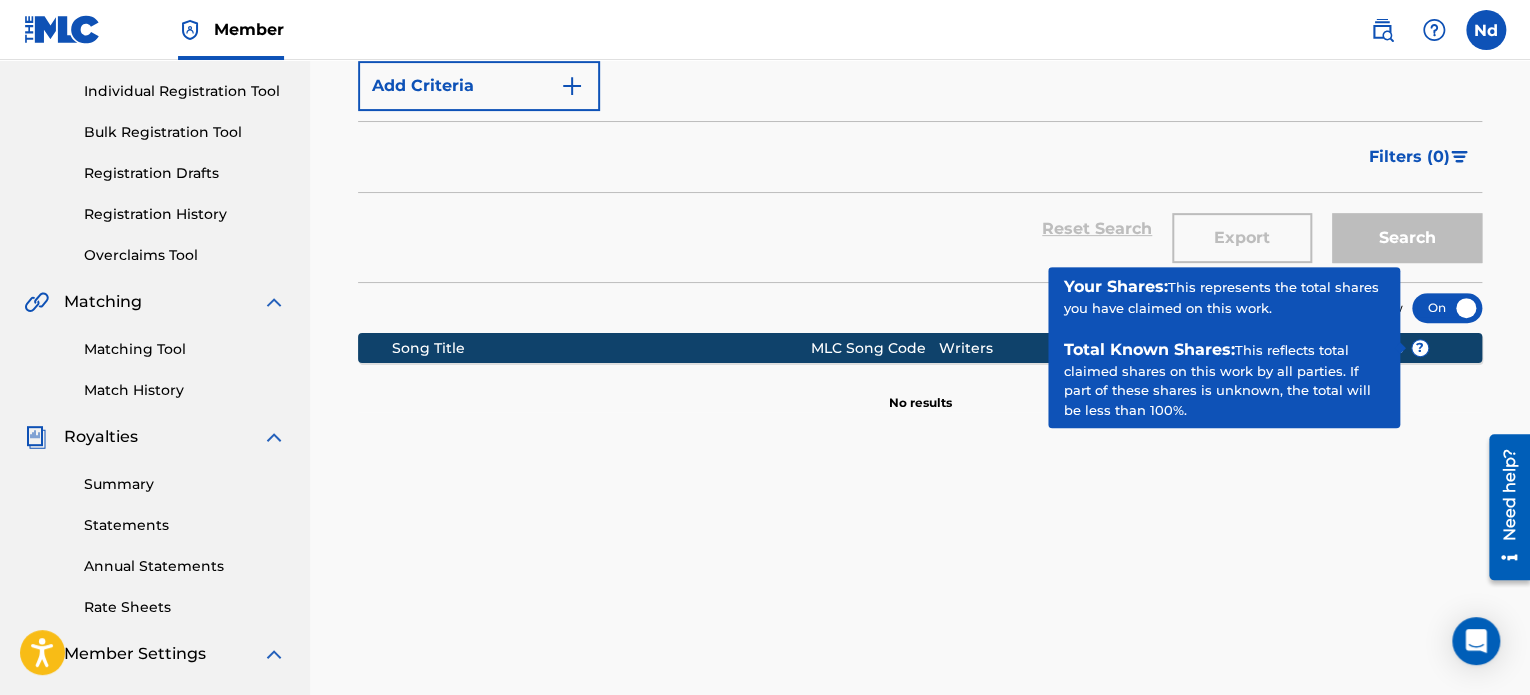 click at bounding box center [1447, 308] 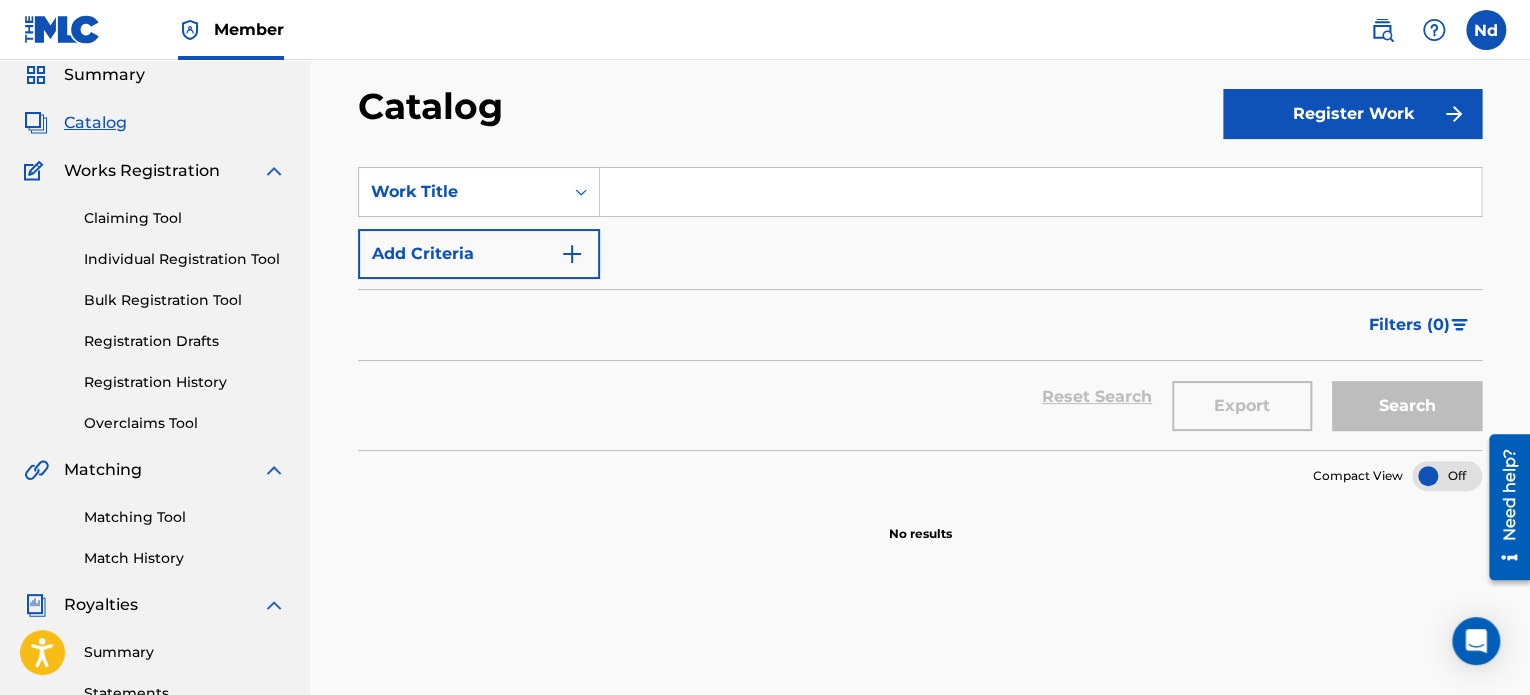 scroll, scrollTop: 0, scrollLeft: 0, axis: both 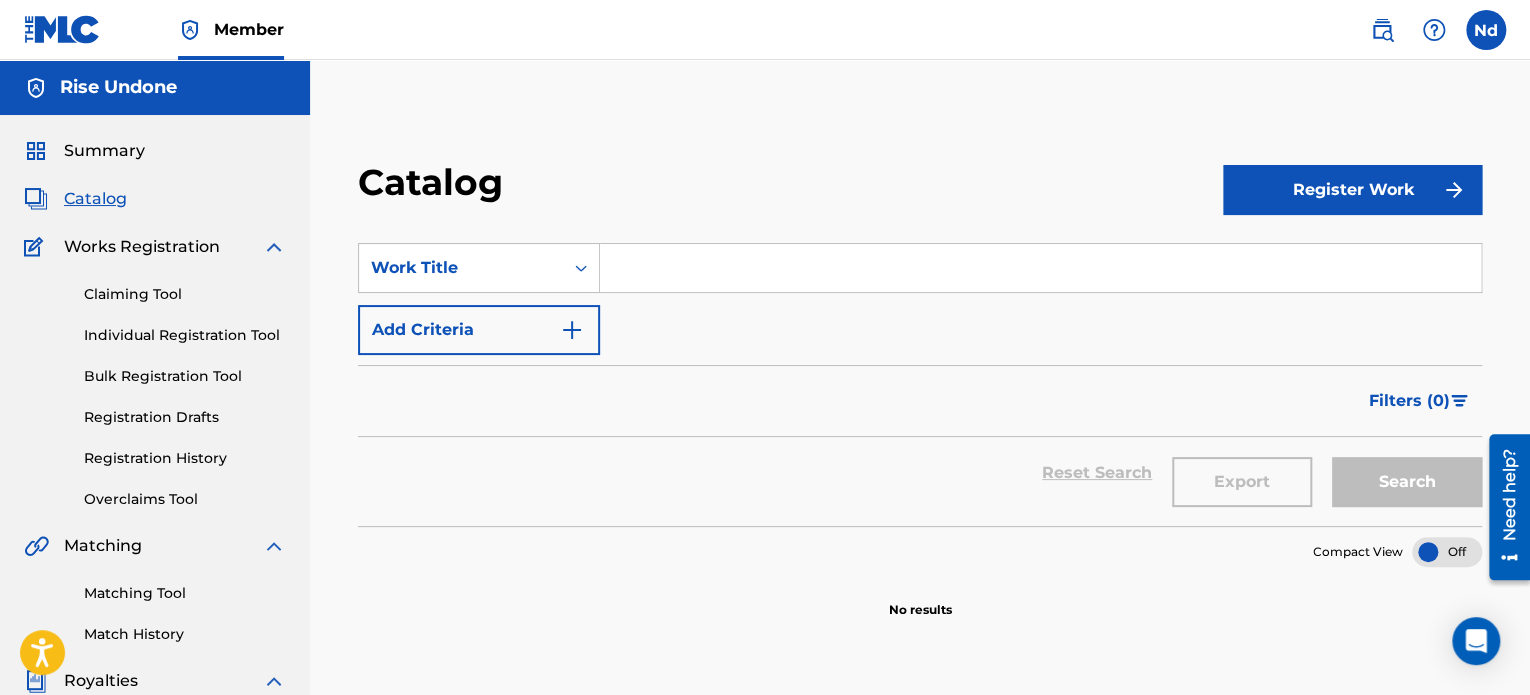 click on "Registration Drafts" at bounding box center (185, 417) 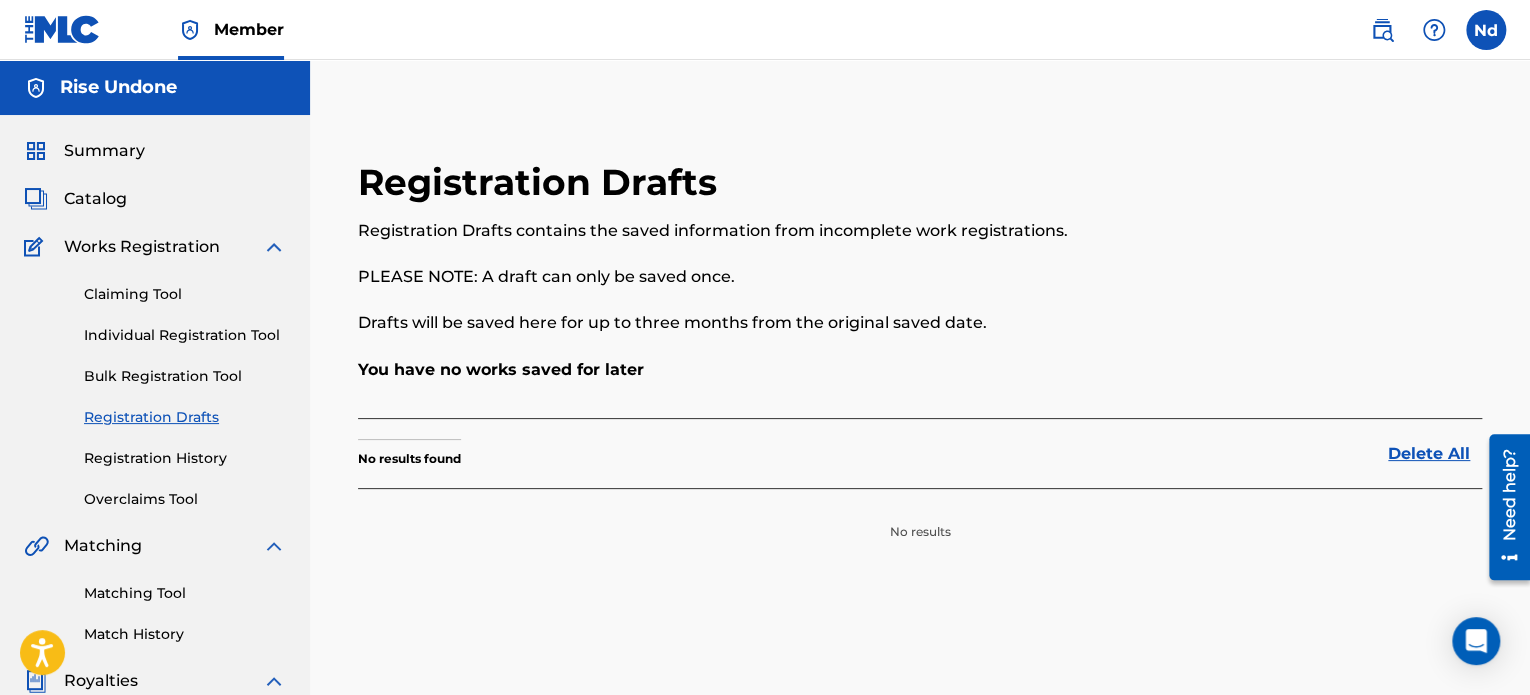 click on "Registration History" at bounding box center (185, 458) 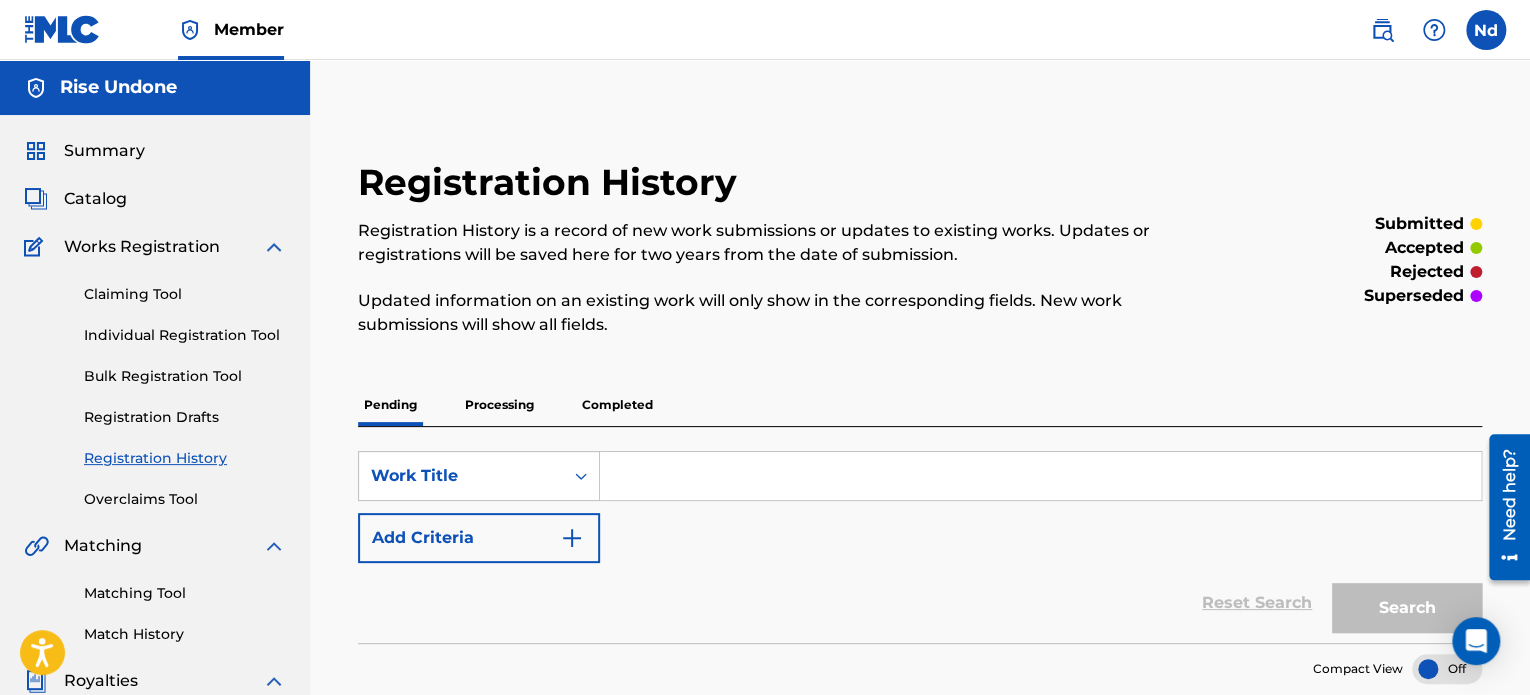 click on "Catalog" at bounding box center [95, 199] 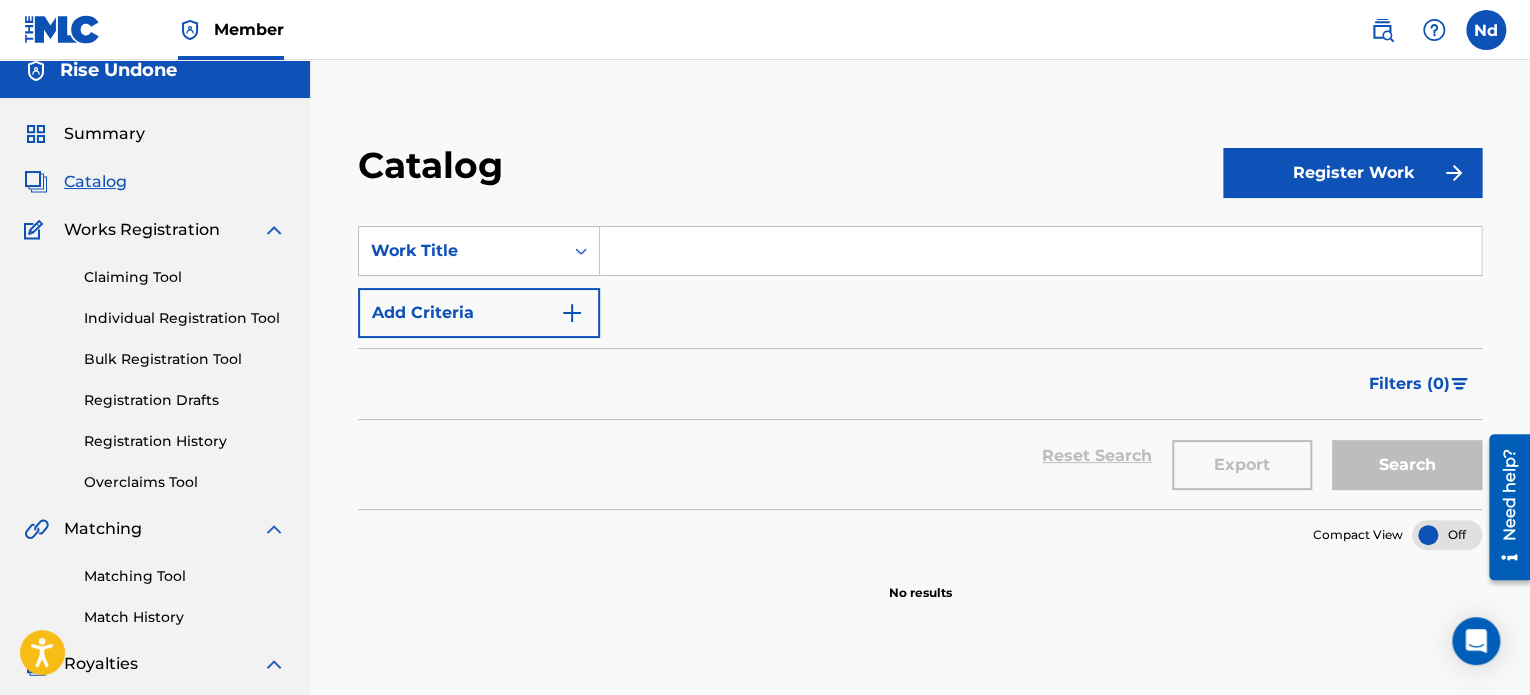 scroll, scrollTop: 0, scrollLeft: 0, axis: both 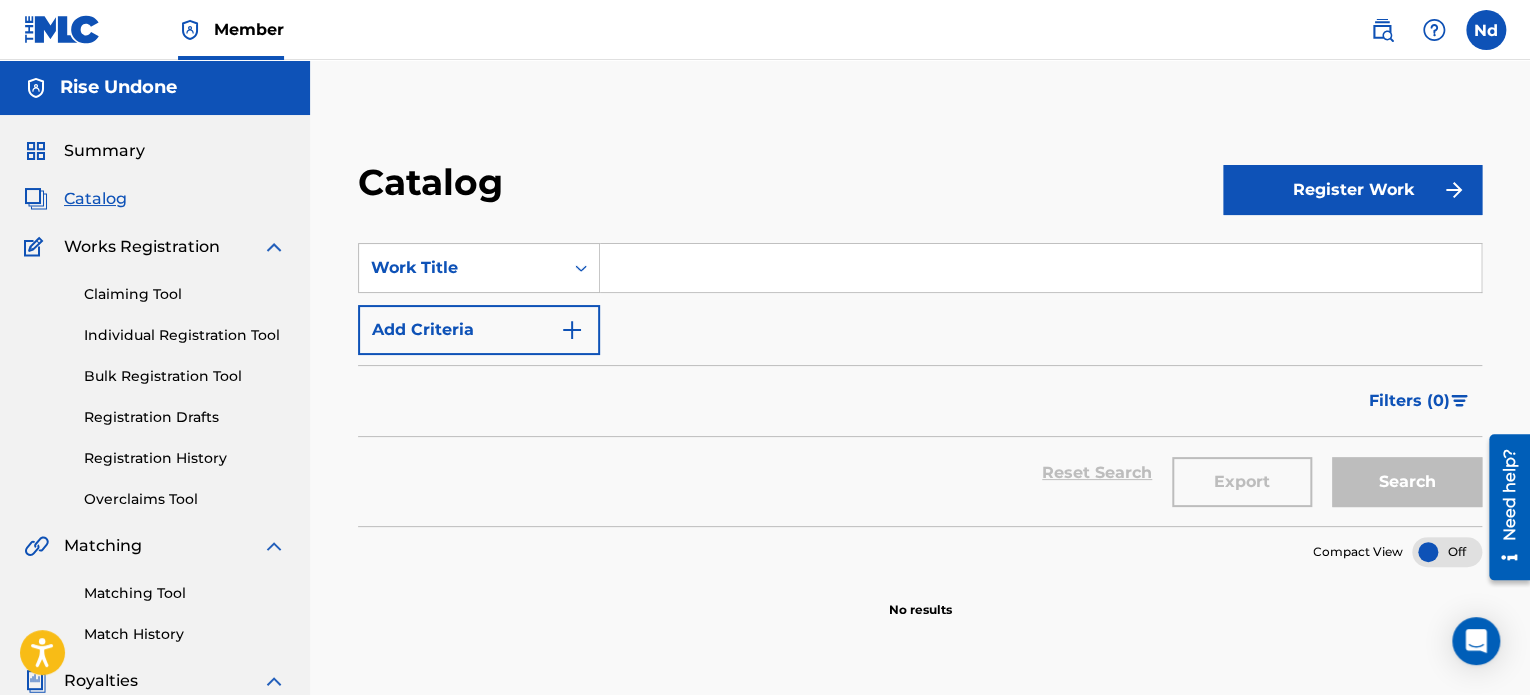 click on "Register Work" at bounding box center [1352, 190] 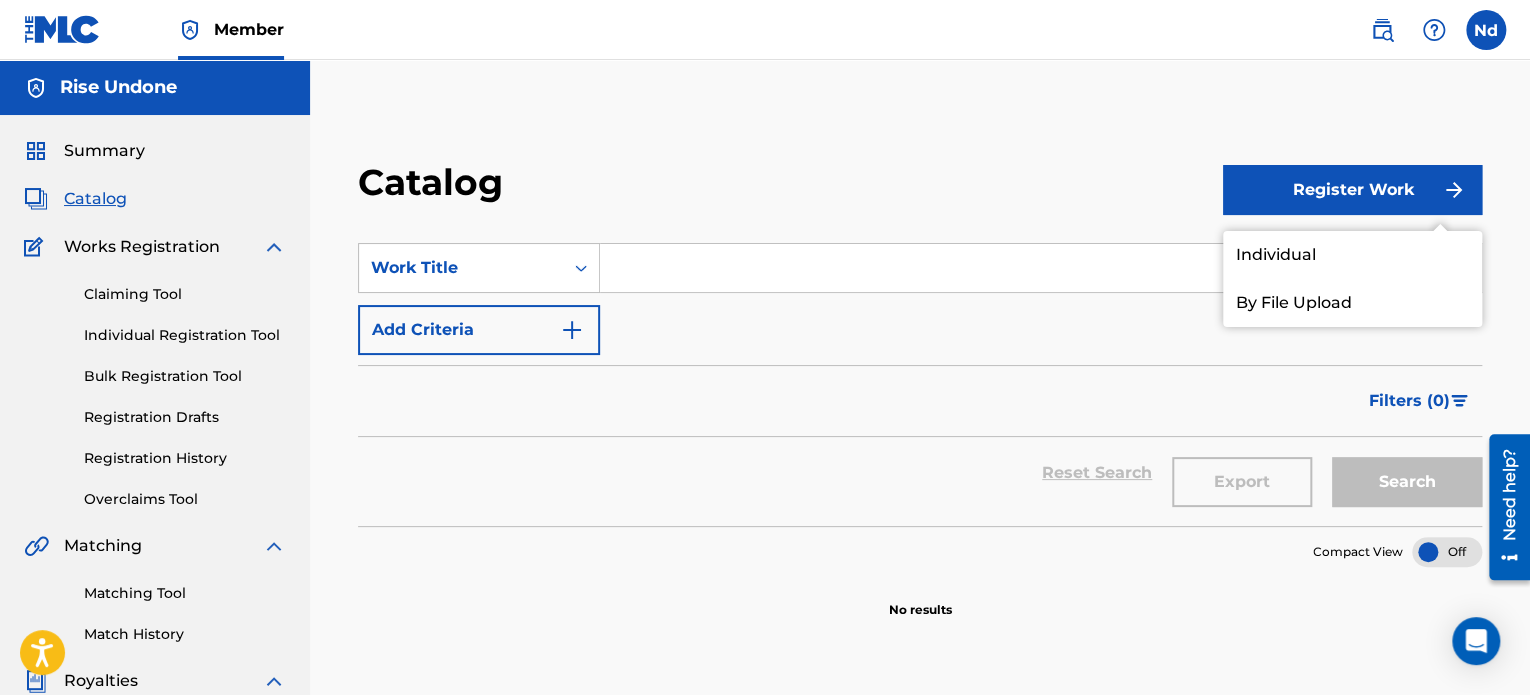 click on "Individual" at bounding box center [1352, 255] 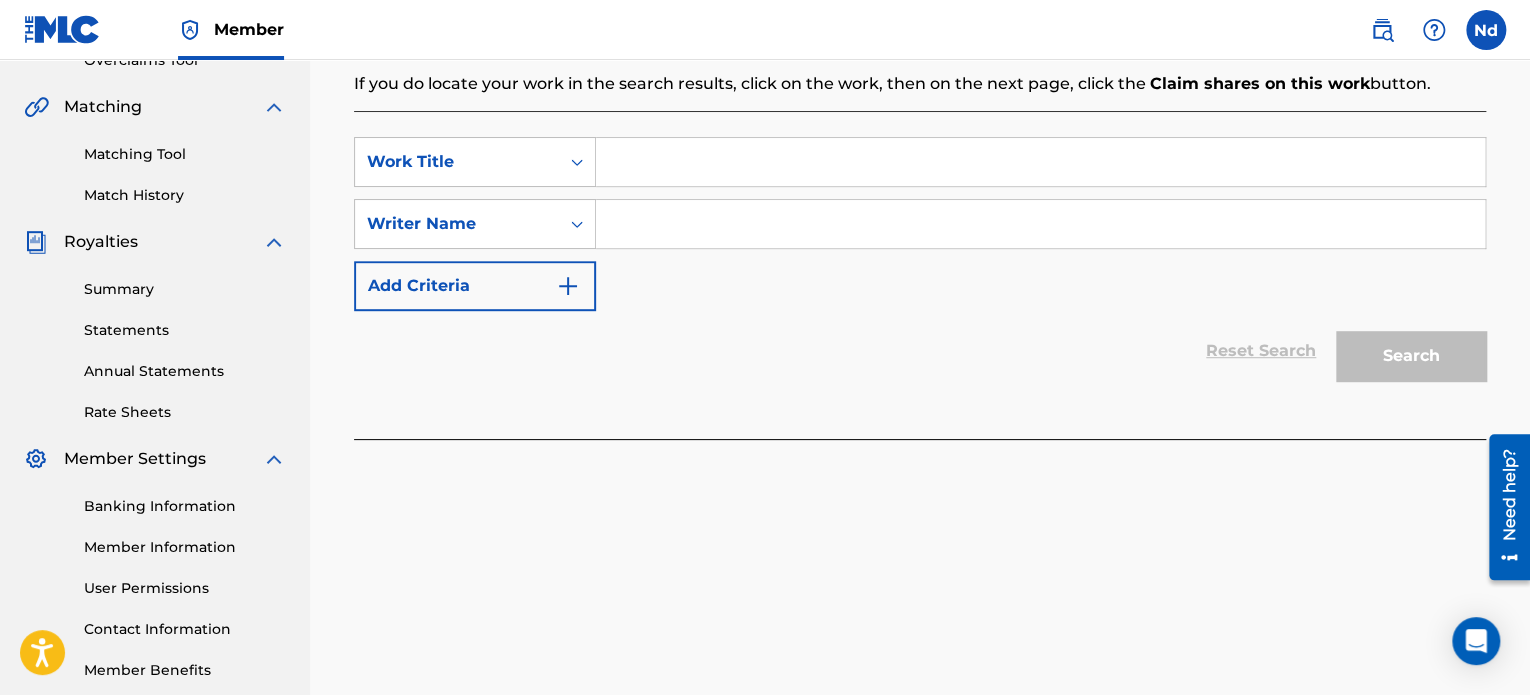 scroll, scrollTop: 344, scrollLeft: 0, axis: vertical 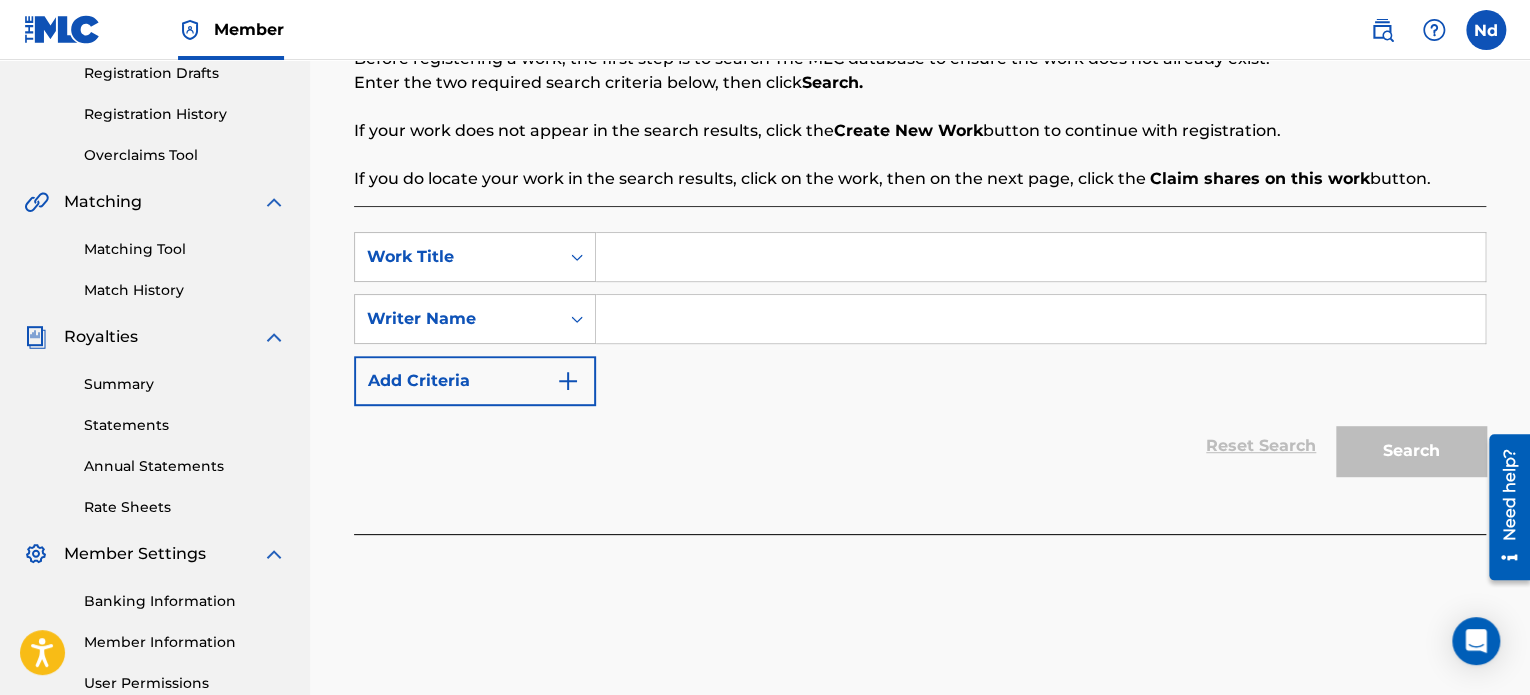 click at bounding box center (1040, 257) 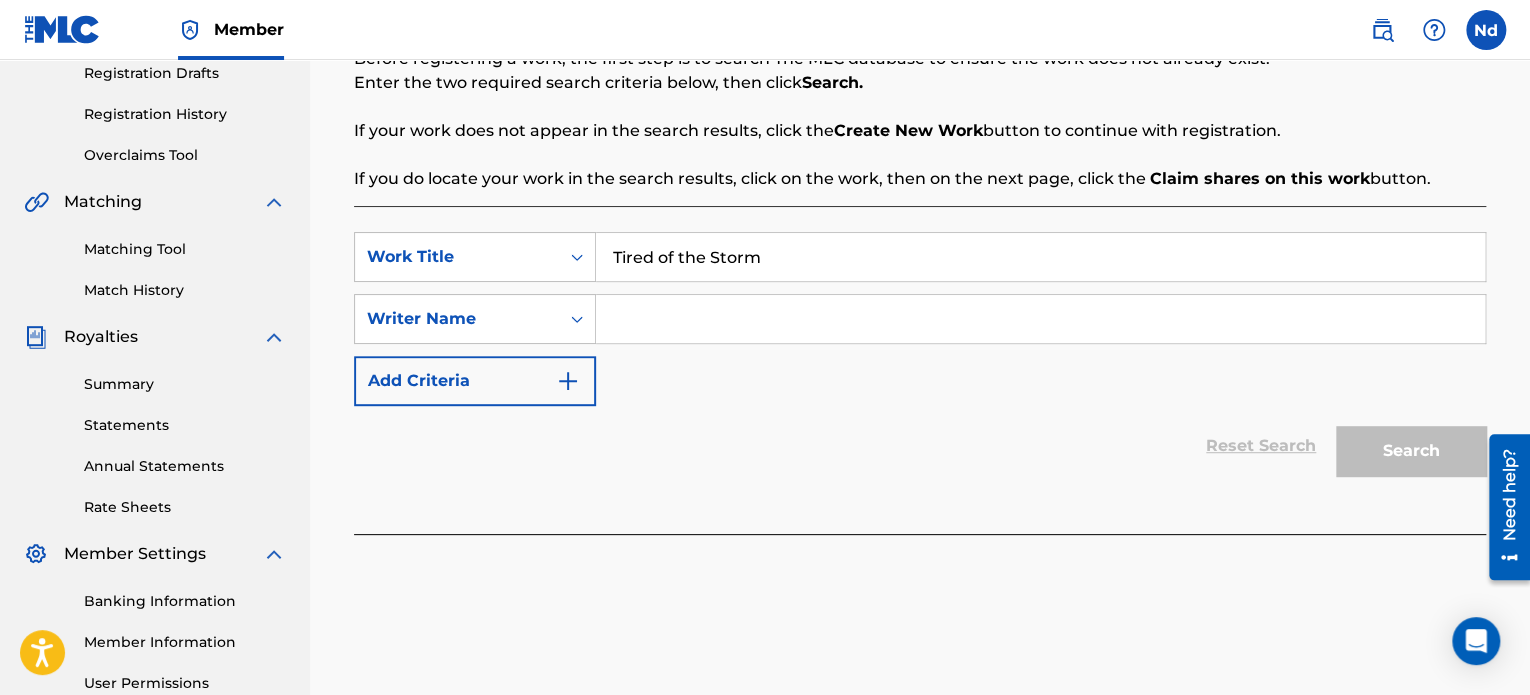 type on "Tired of the Storm" 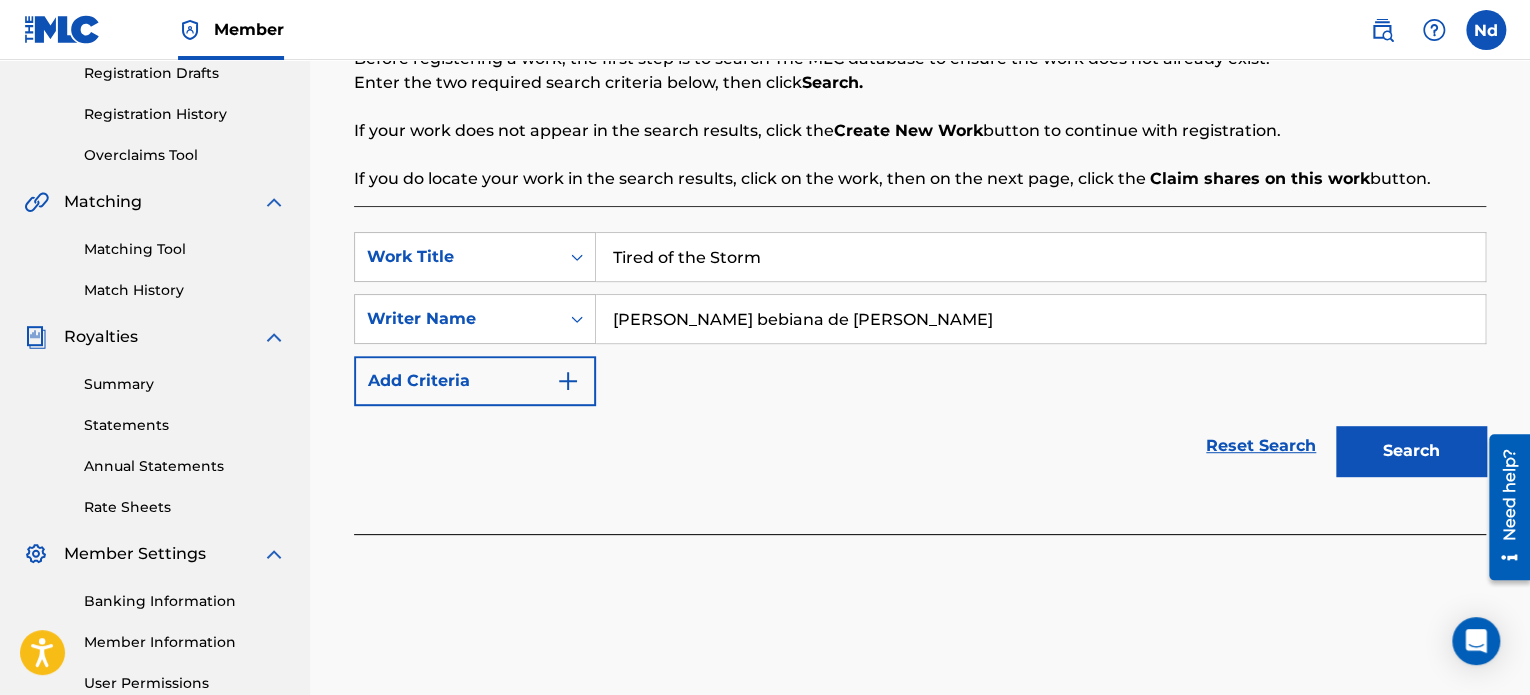 click on "Search" at bounding box center [1411, 451] 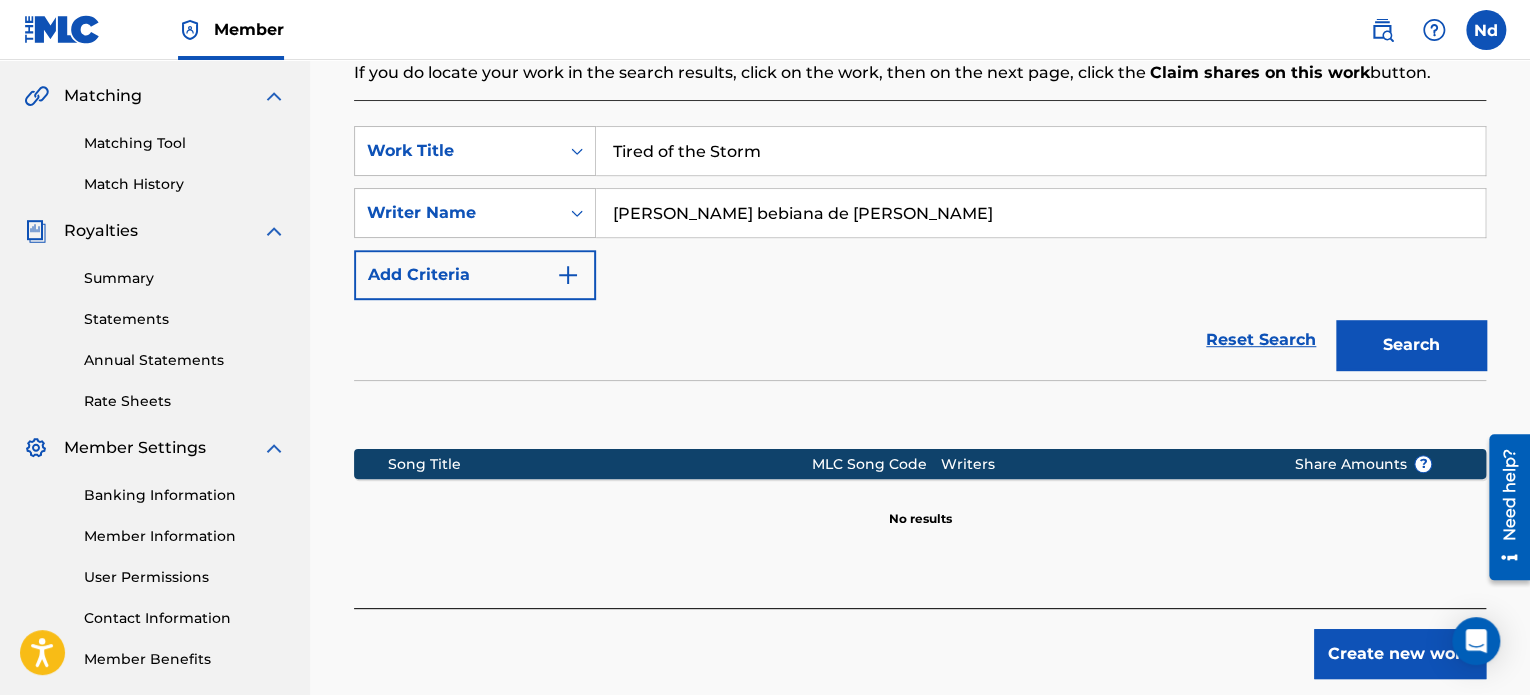 scroll, scrollTop: 549, scrollLeft: 0, axis: vertical 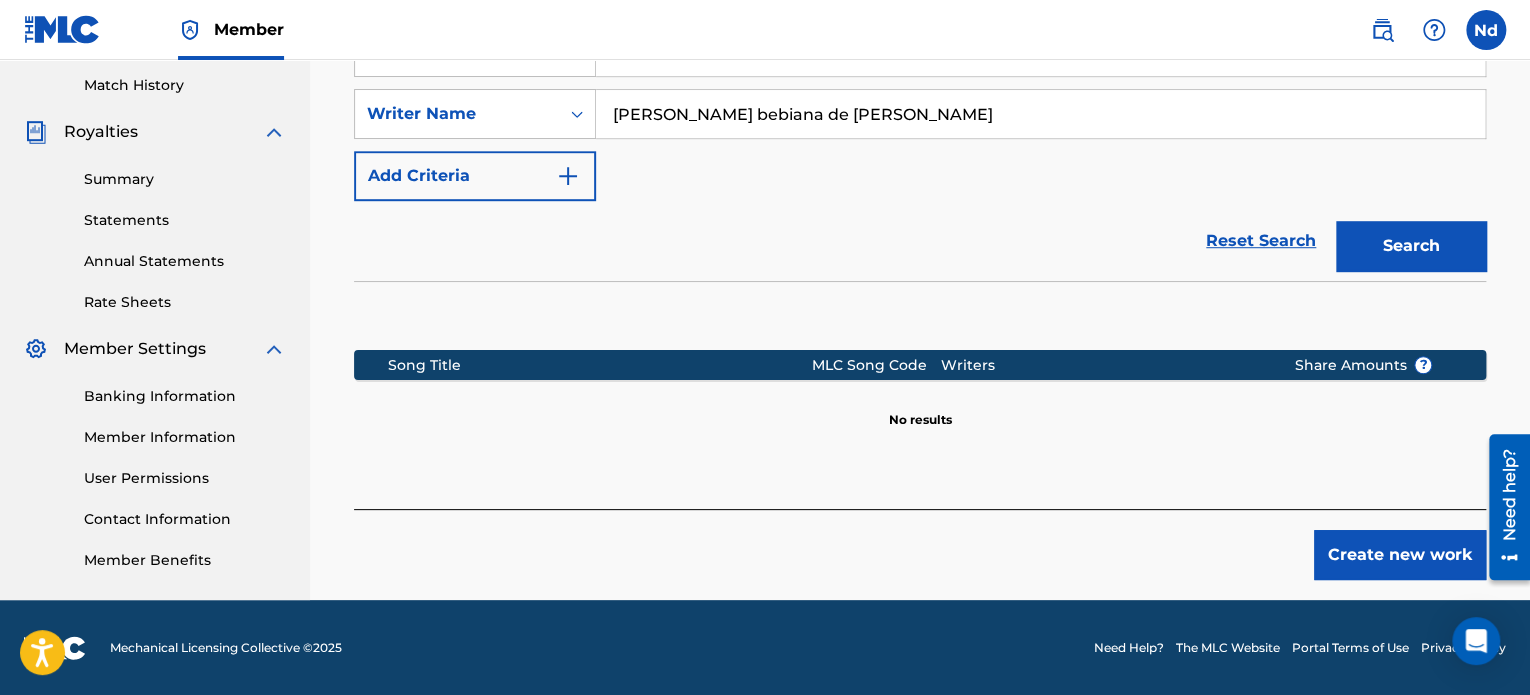 click on "Create new work" at bounding box center [1400, 555] 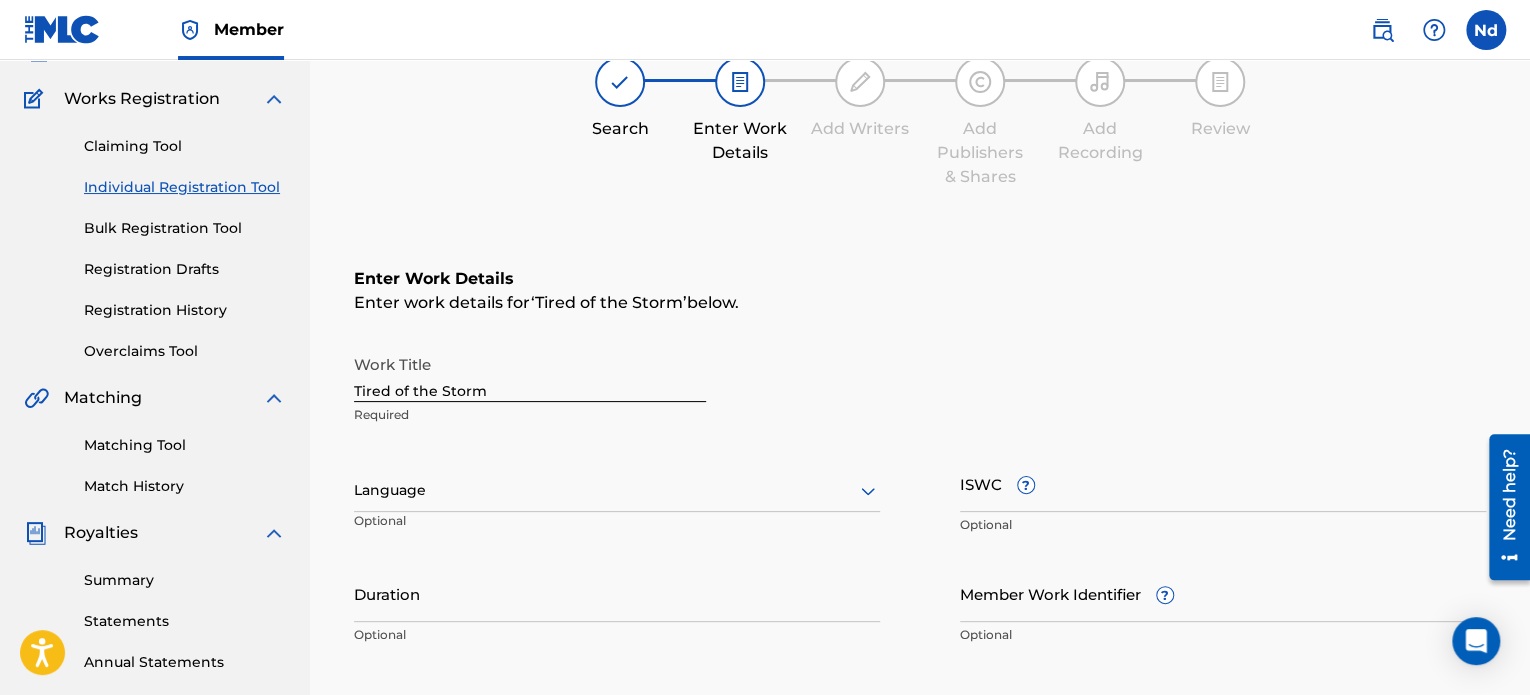 scroll, scrollTop: 0, scrollLeft: 0, axis: both 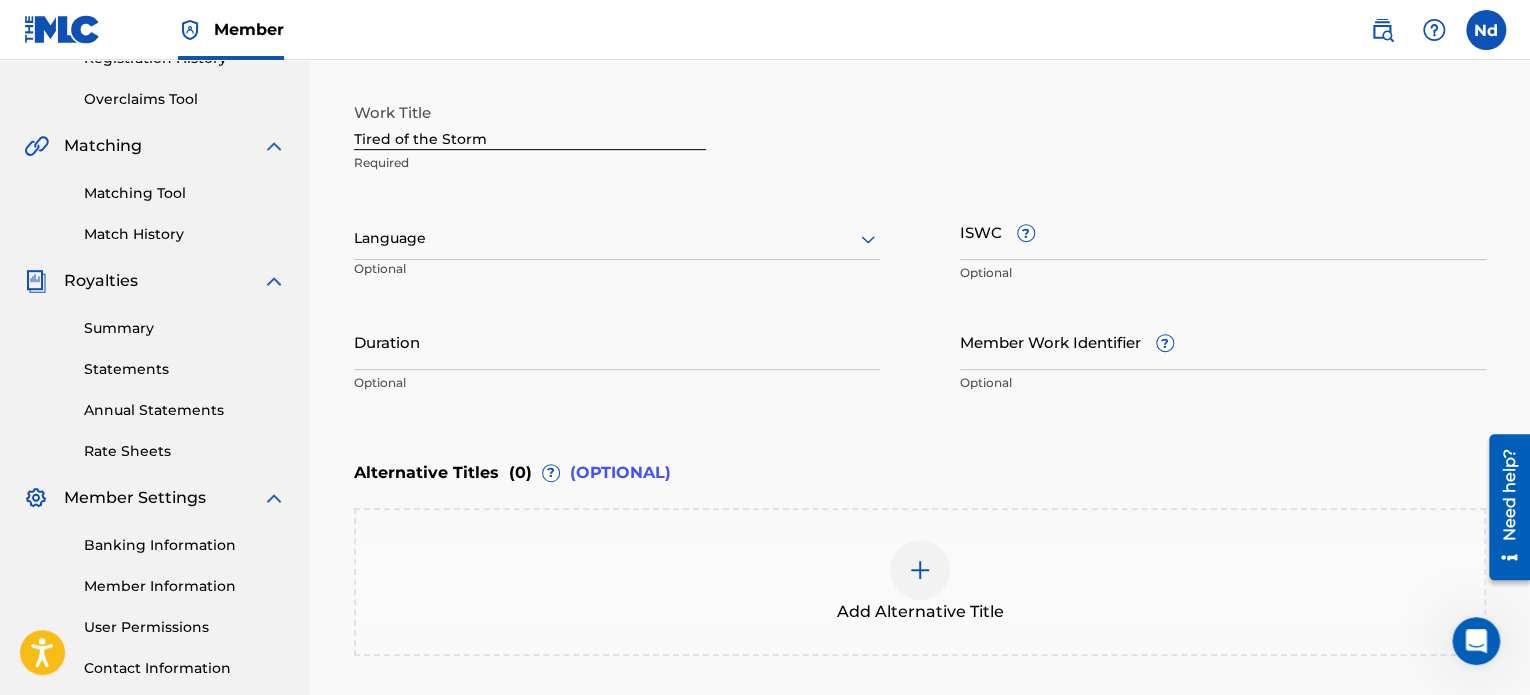 click on "Match History" at bounding box center (185, 234) 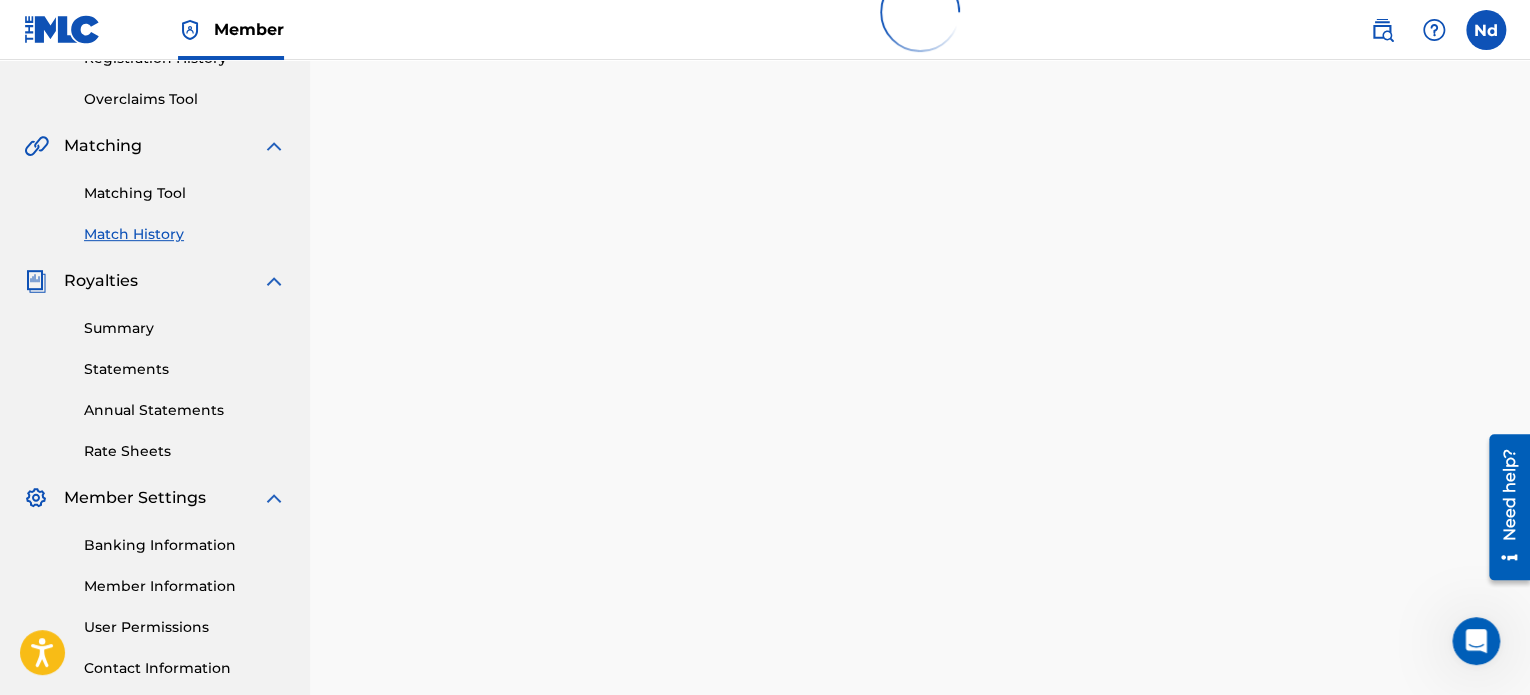 scroll, scrollTop: 0, scrollLeft: 0, axis: both 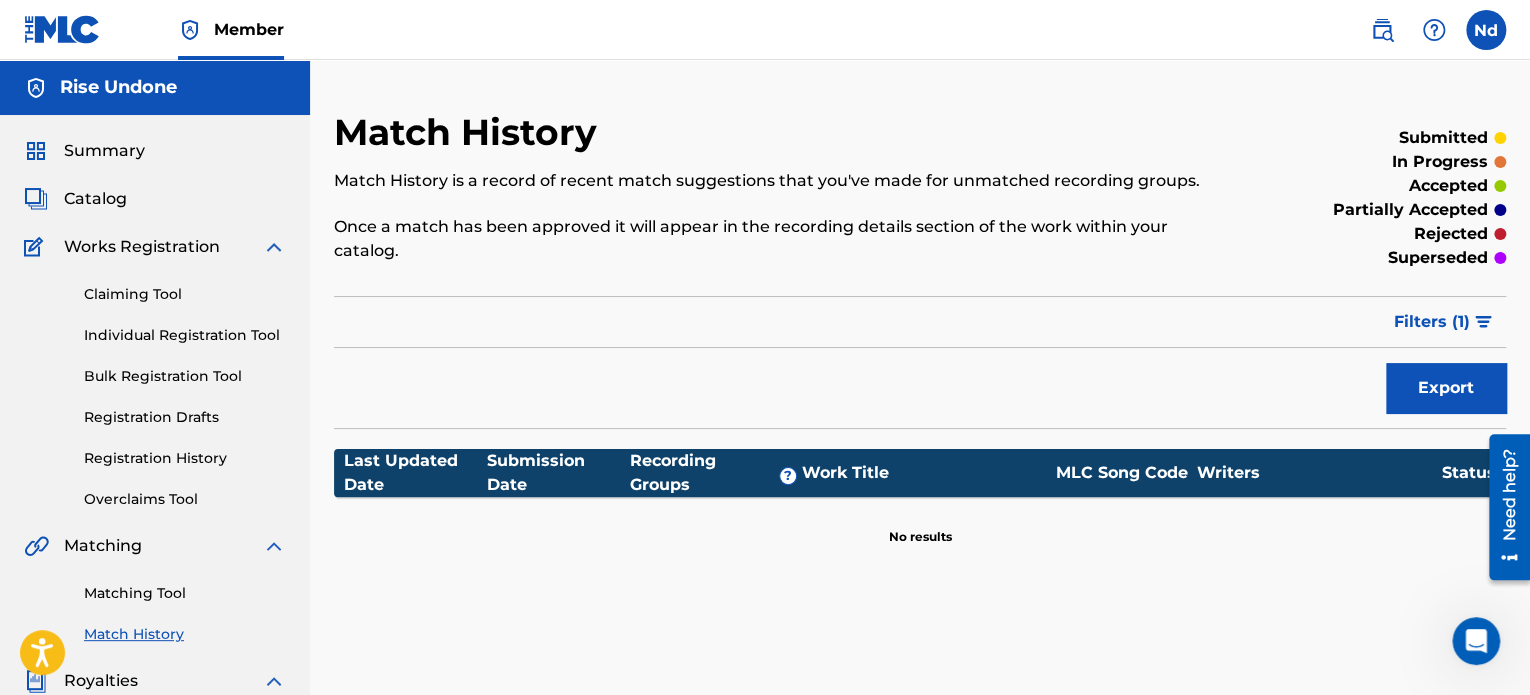 click on "Filter Submission Status Filter   submitted     accepted     partially accepted     rejected     in progress     superseded   Sort Submission Date Last Updated Remove Filters Apply Filters Filters ( 1 )" at bounding box center [920, 322] 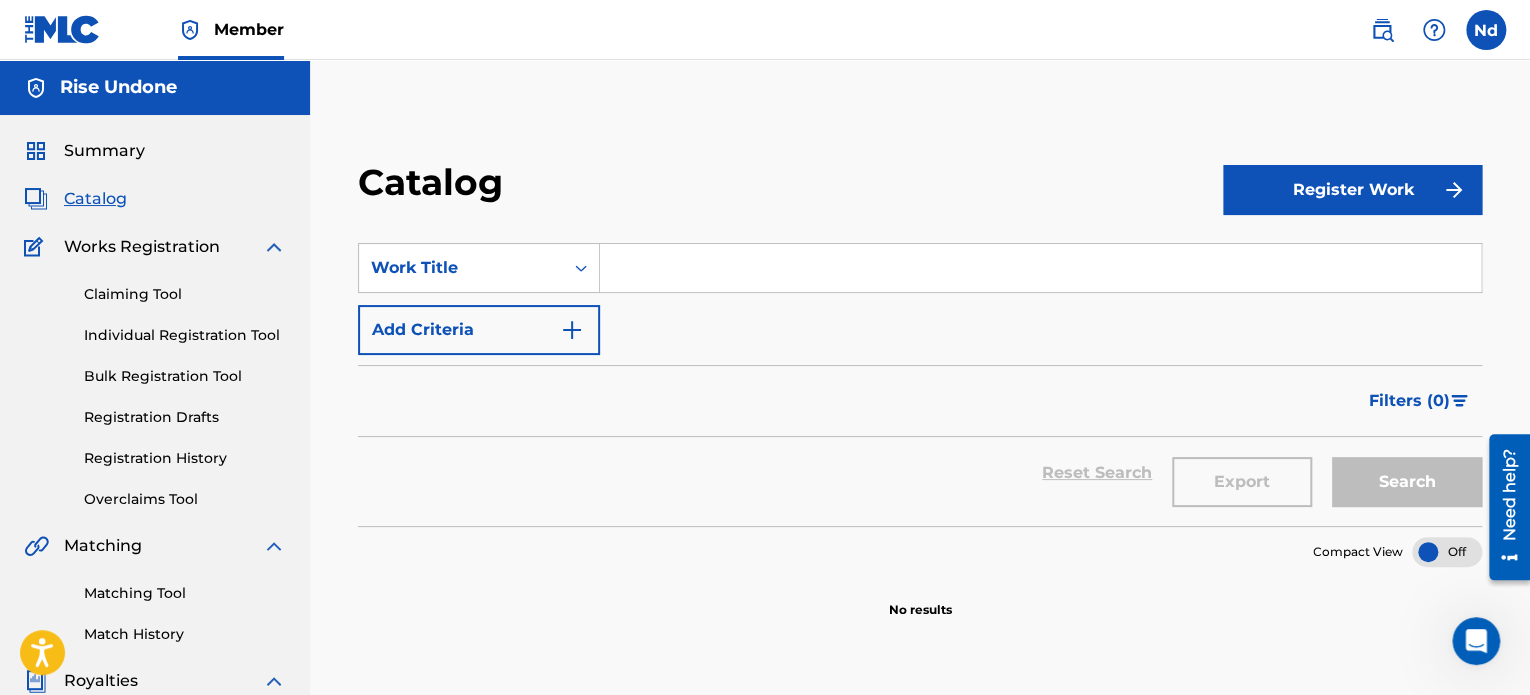 click on "Rise Undone" at bounding box center [118, 87] 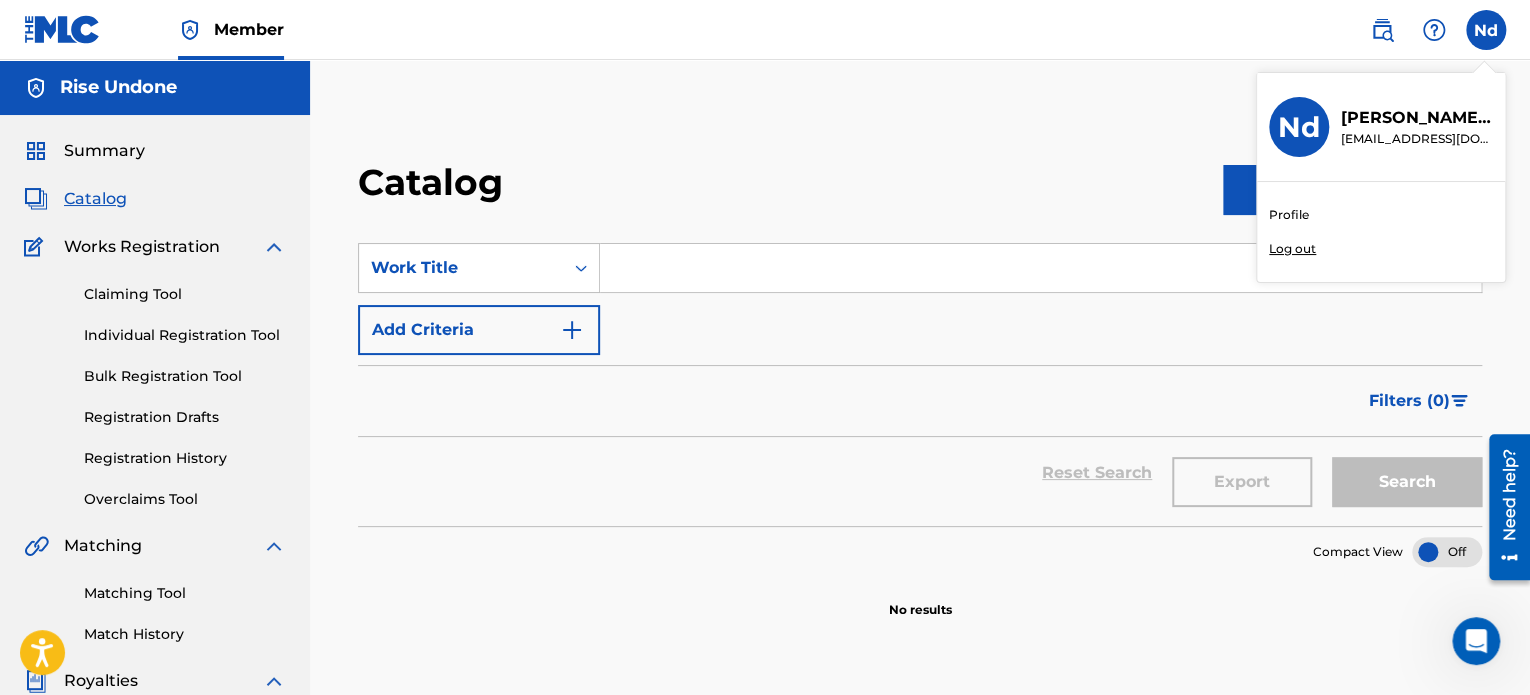 click on "Rise Undone" at bounding box center (155, 87) 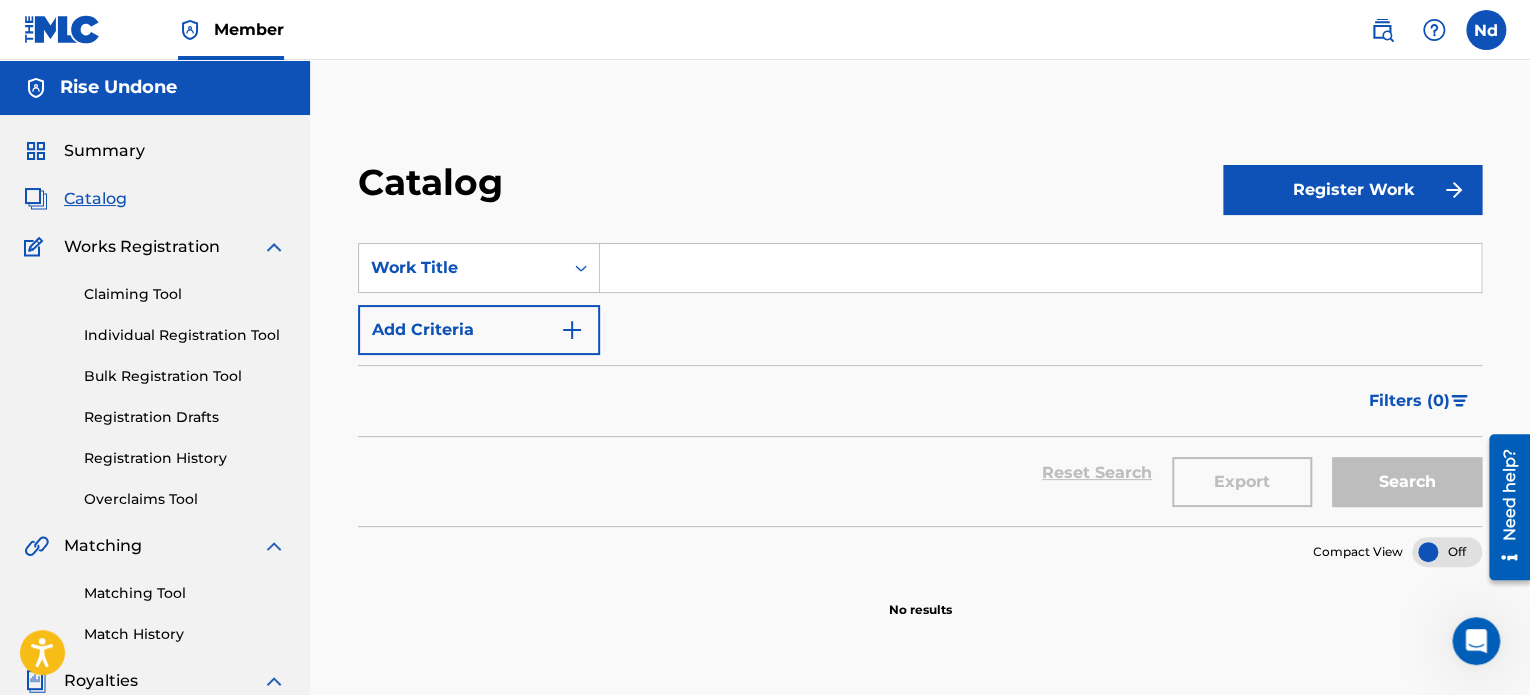 click on "Member" at bounding box center [249, 29] 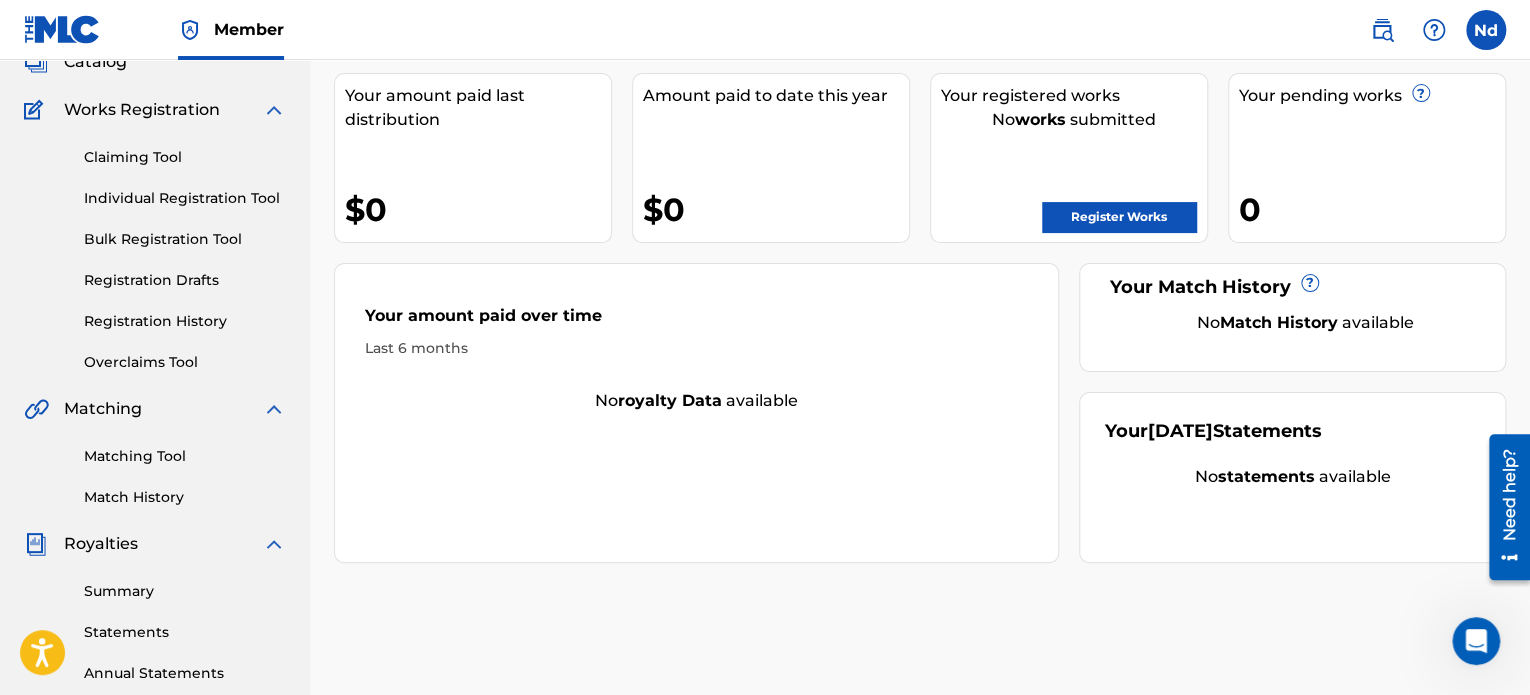 scroll, scrollTop: 0, scrollLeft: 0, axis: both 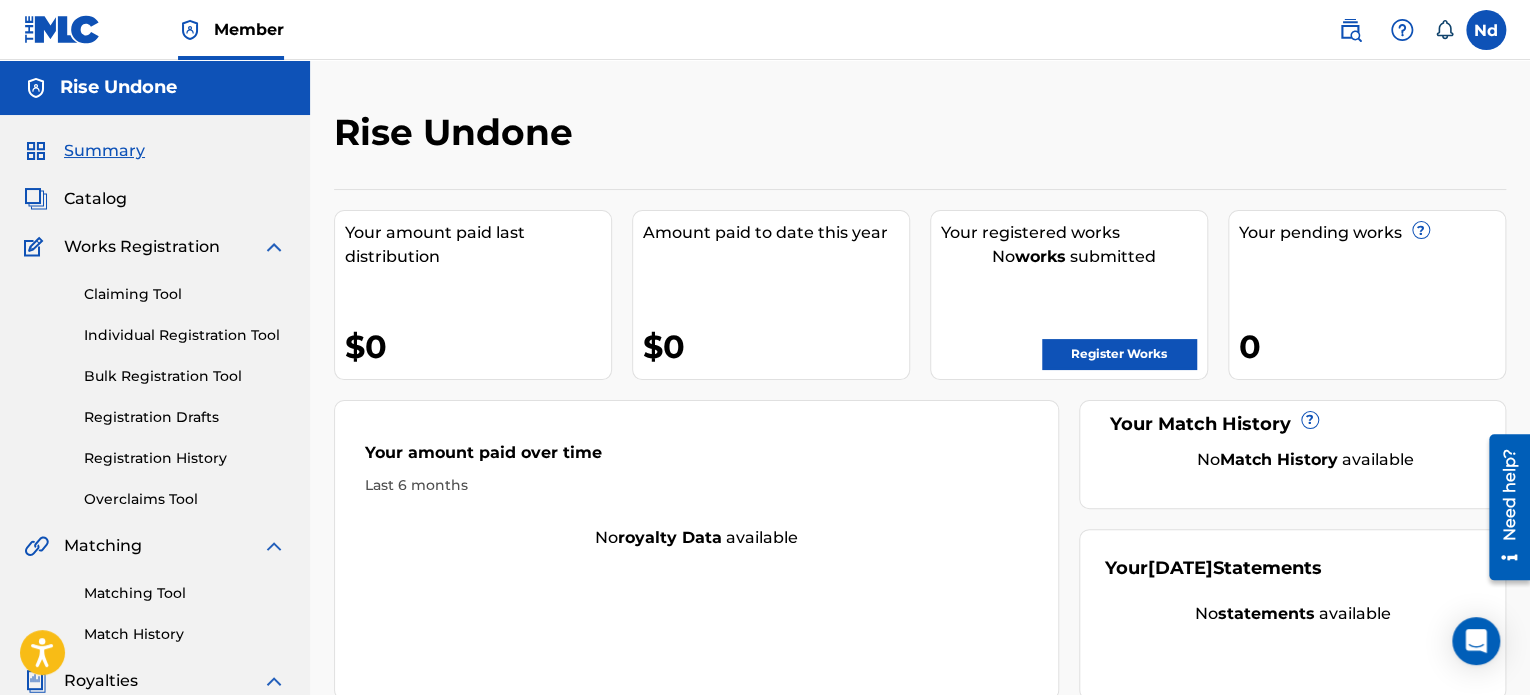 click on "Register Works" at bounding box center [1119, 354] 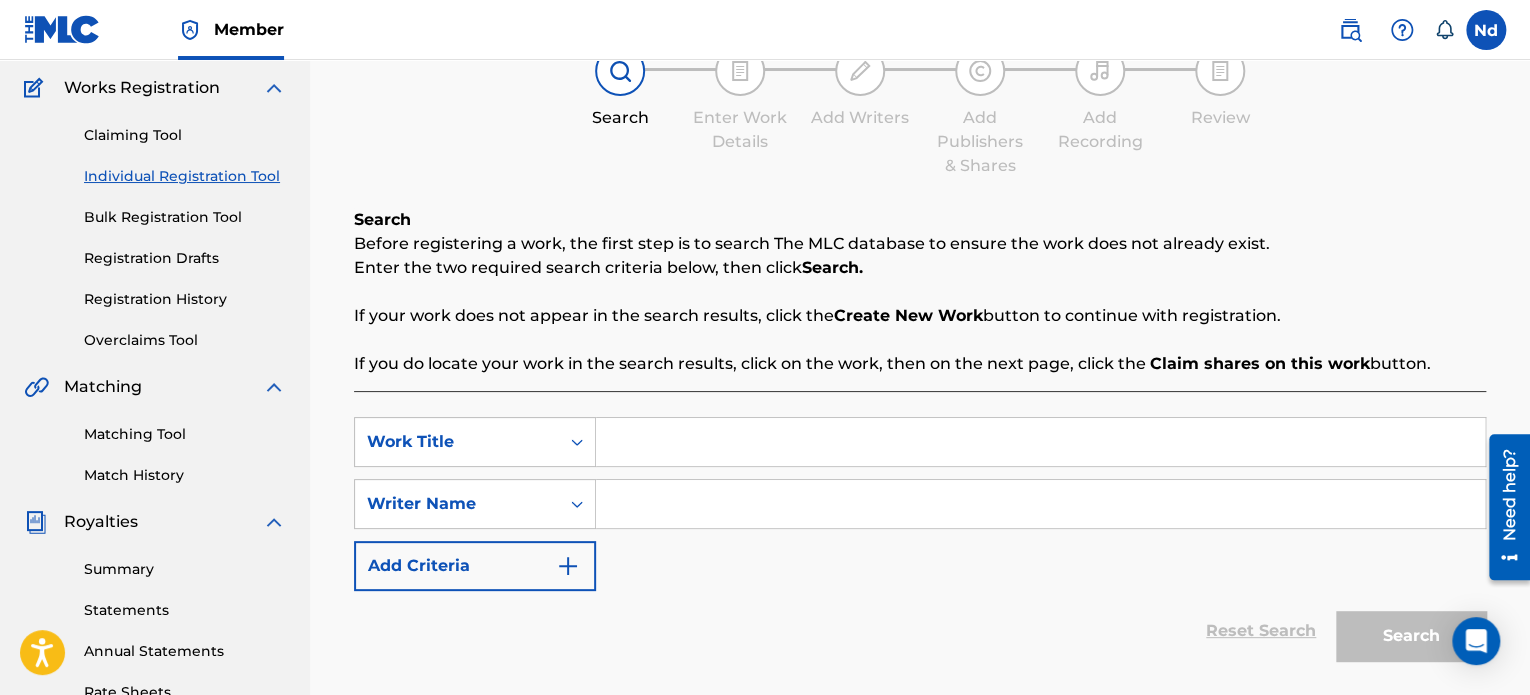 scroll, scrollTop: 300, scrollLeft: 0, axis: vertical 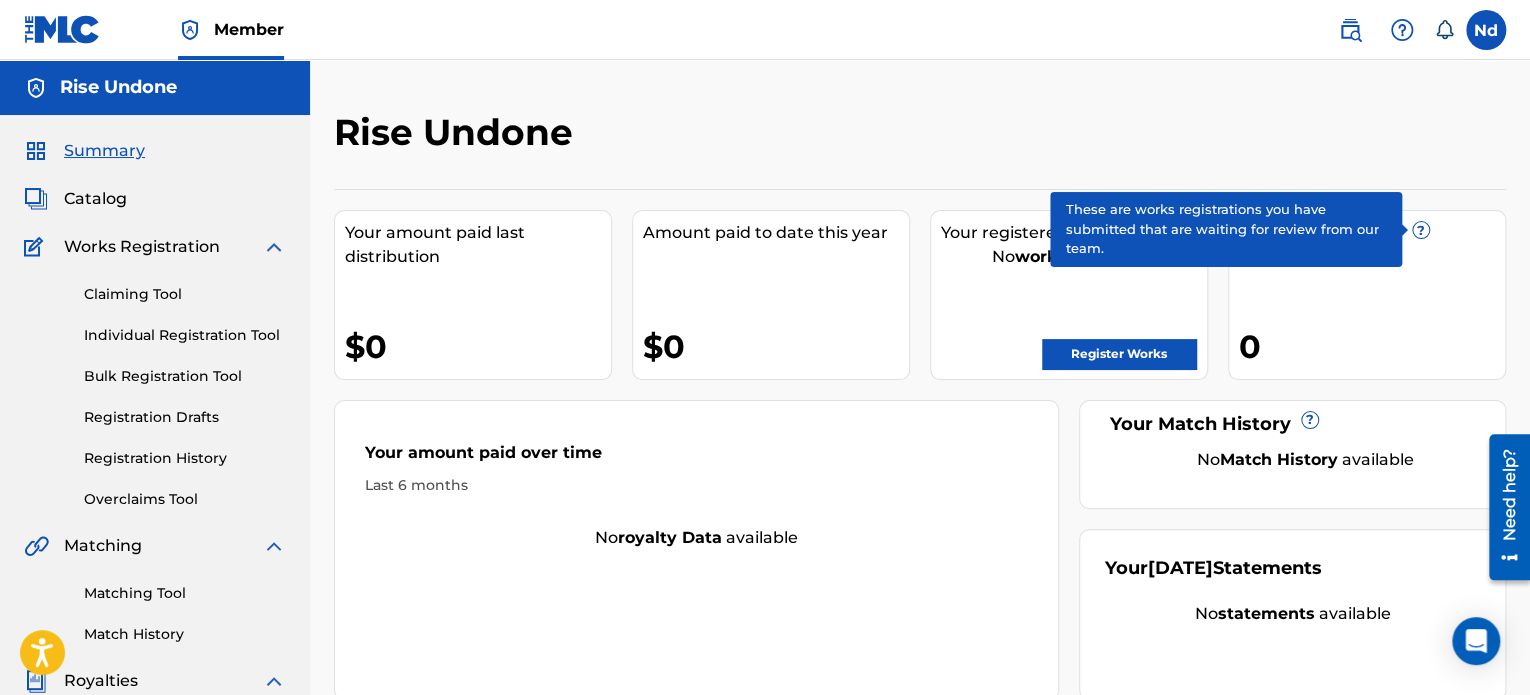 click on "Your pending works   ?" at bounding box center [1372, 233] 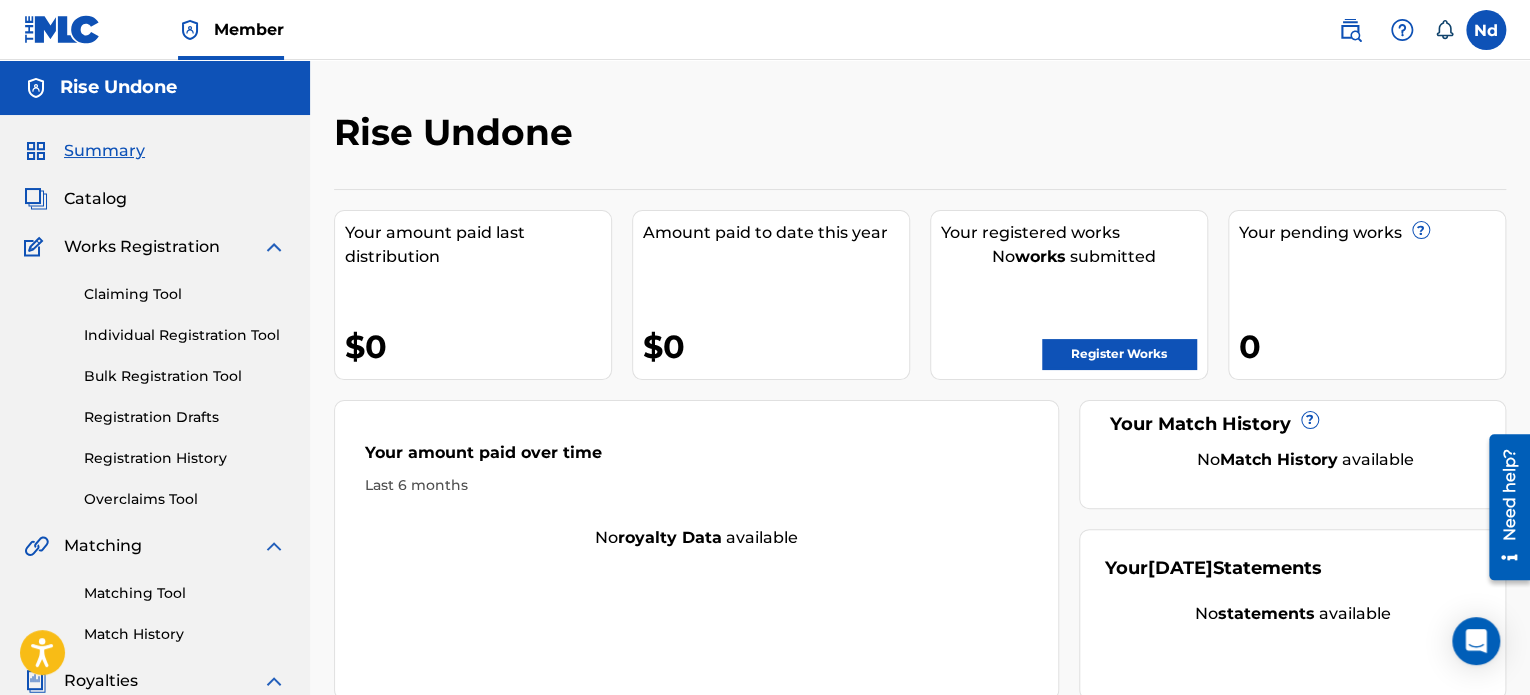 click on "Catalog" at bounding box center [95, 199] 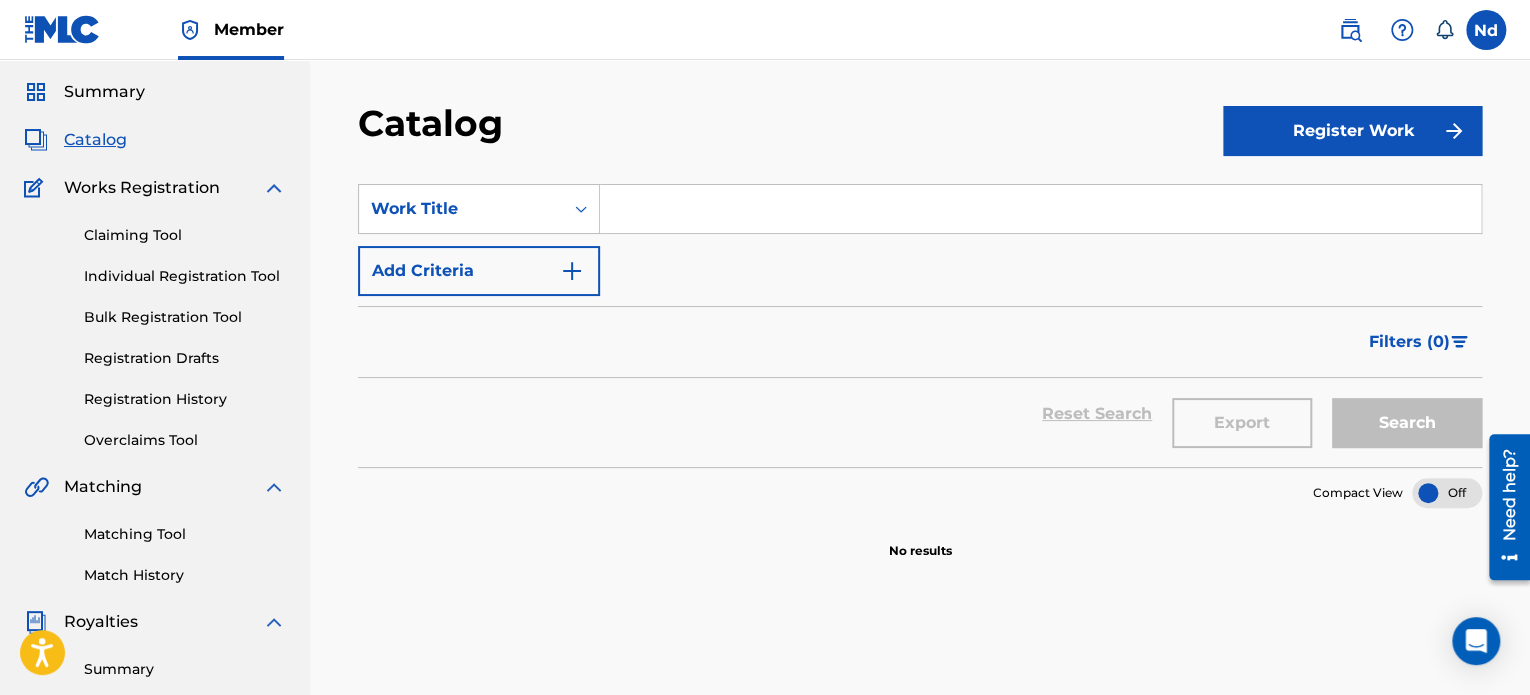 scroll, scrollTop: 0, scrollLeft: 0, axis: both 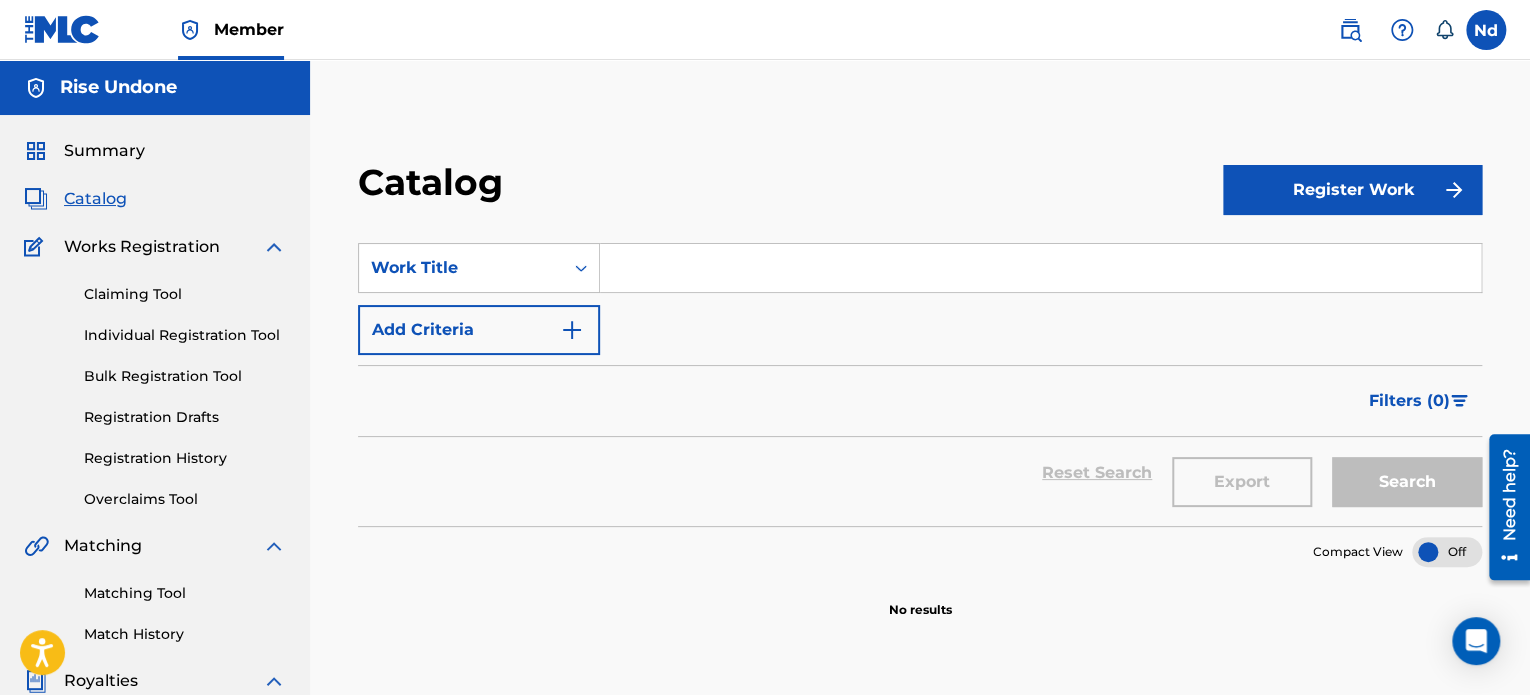 click at bounding box center [36, 88] 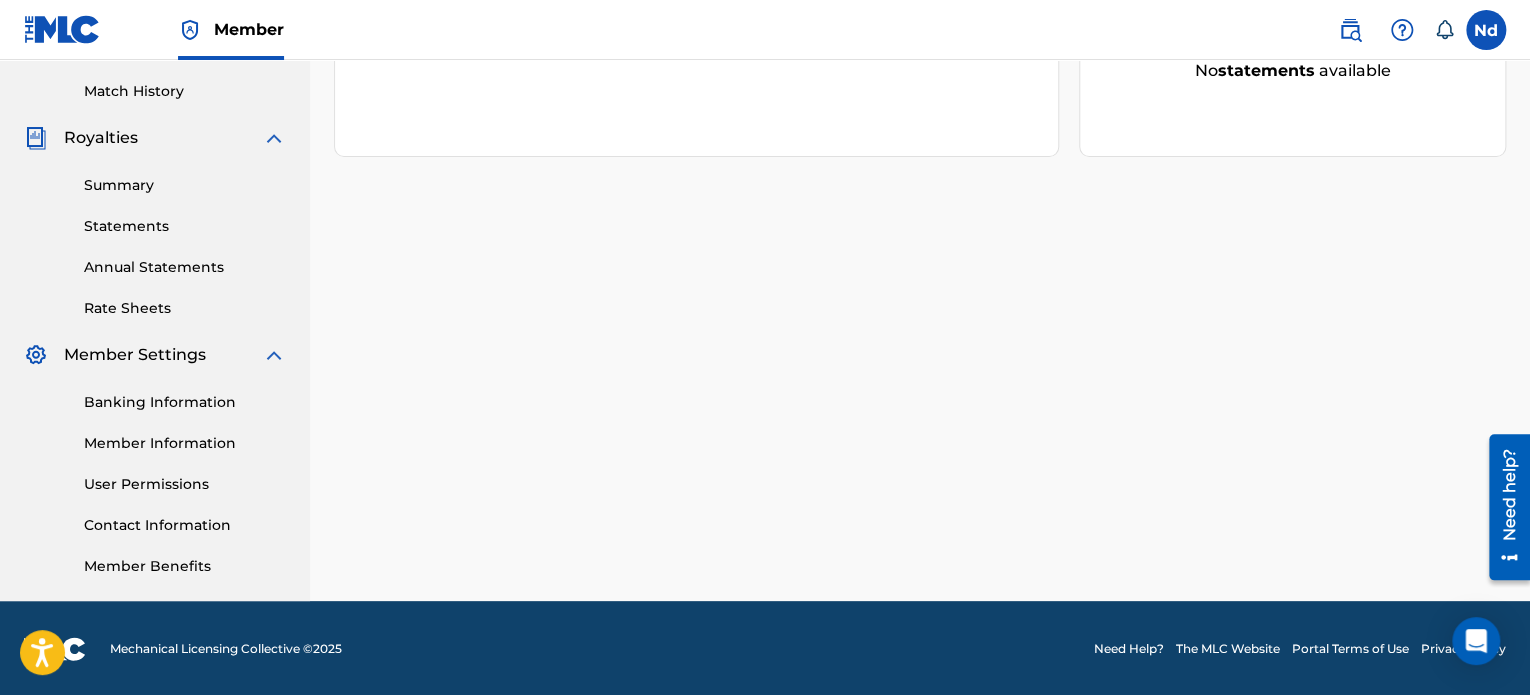 scroll, scrollTop: 544, scrollLeft: 0, axis: vertical 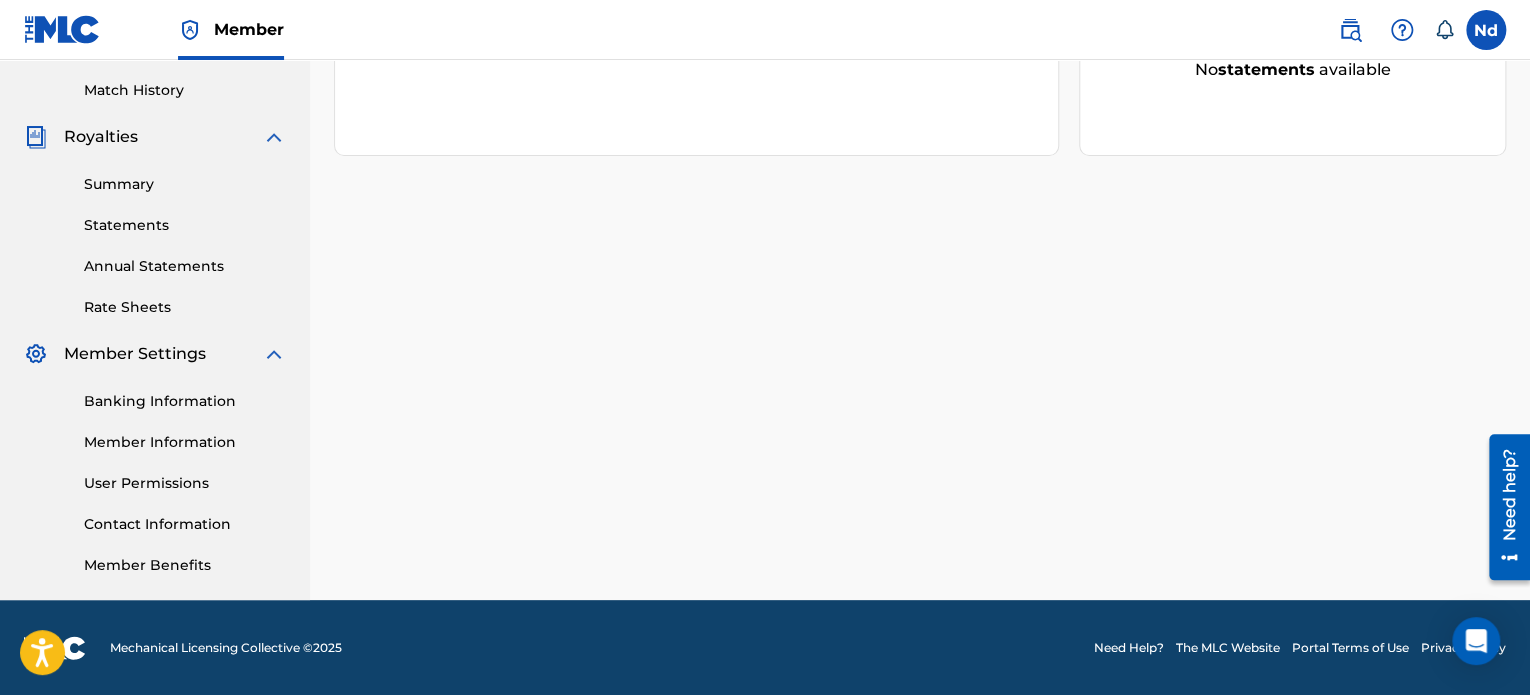 click on "Member Benefits" at bounding box center (185, 565) 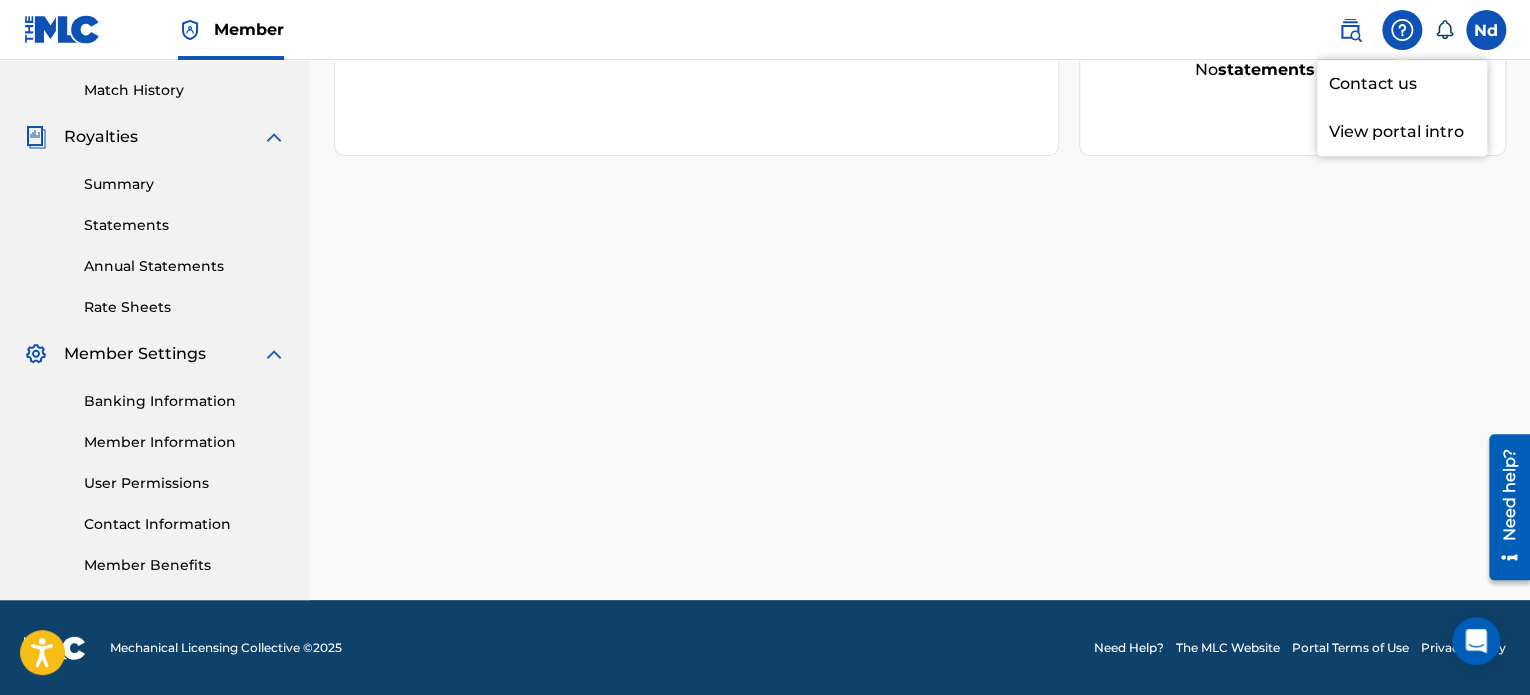 click on "Contact us" at bounding box center (1402, 84) 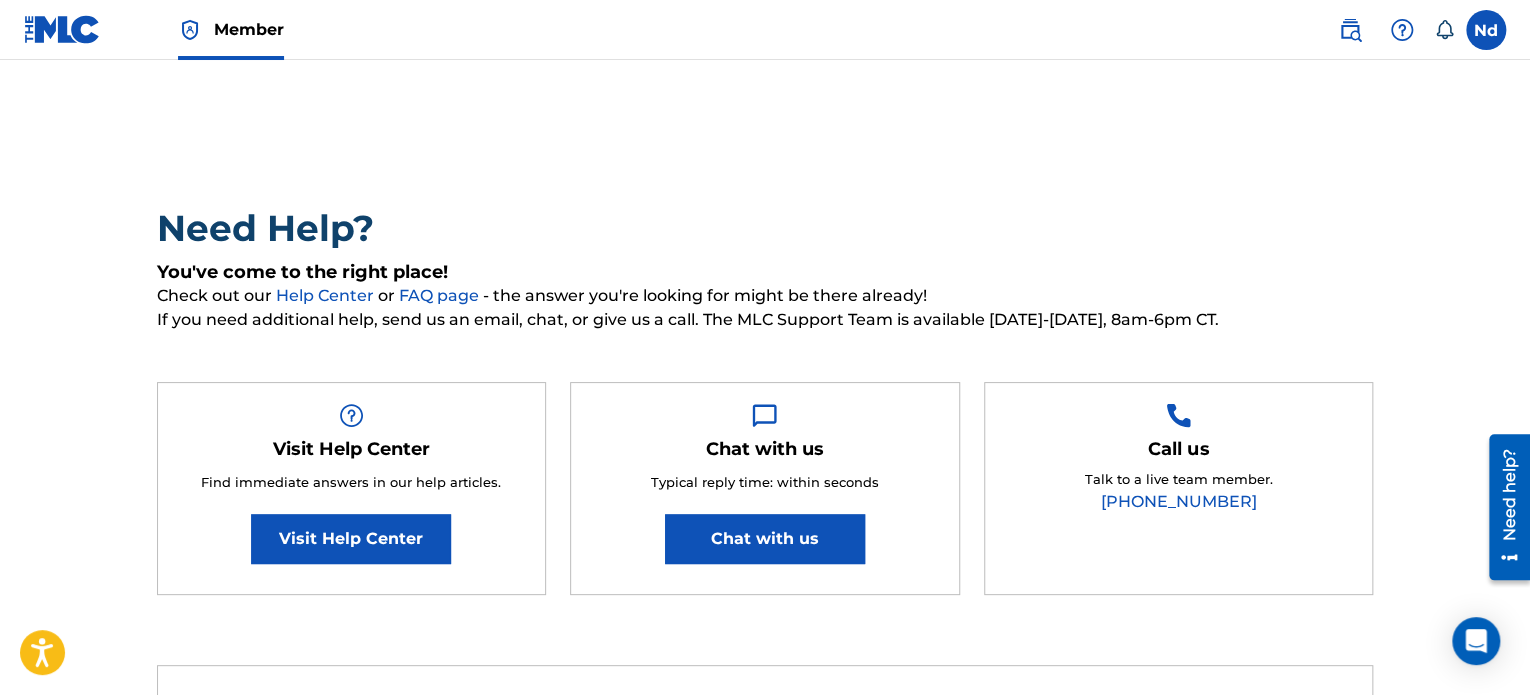 scroll, scrollTop: 100, scrollLeft: 0, axis: vertical 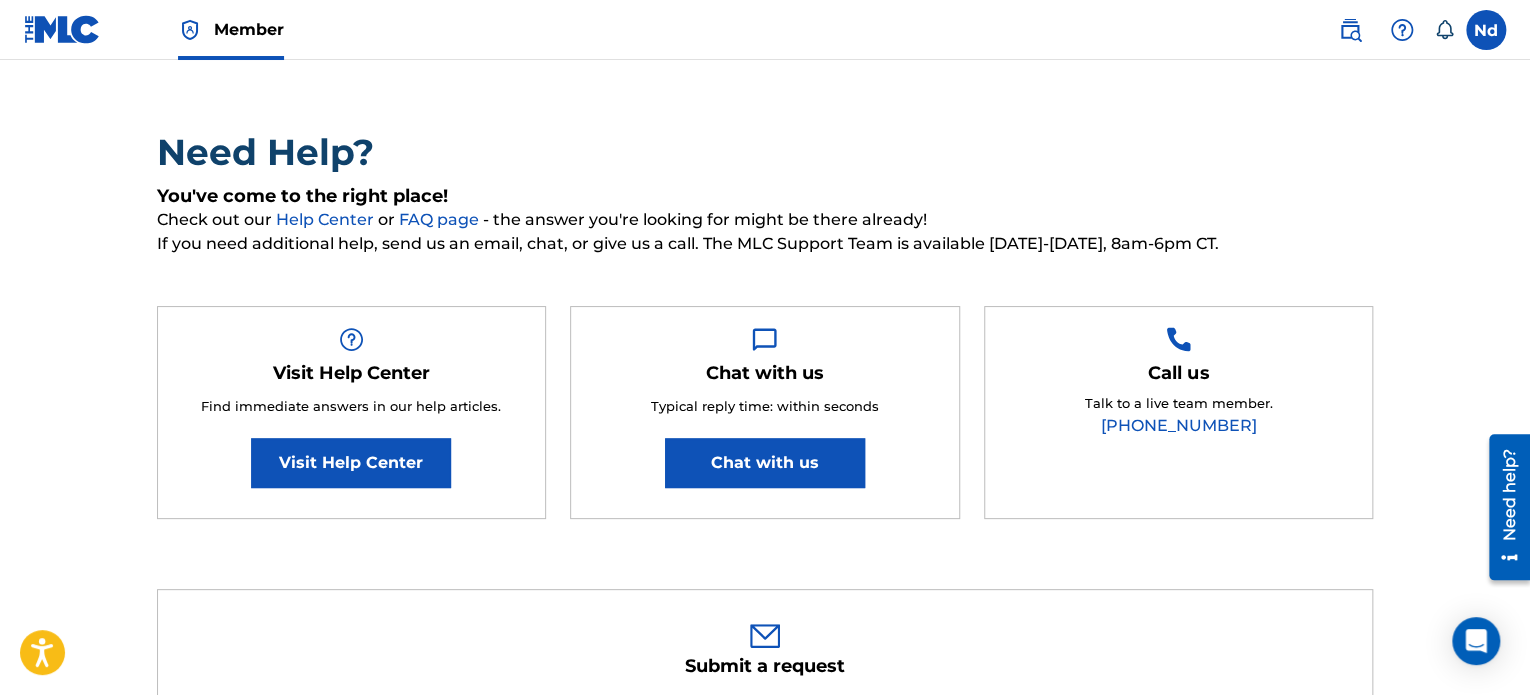 click on "Chat with us" at bounding box center (765, 463) 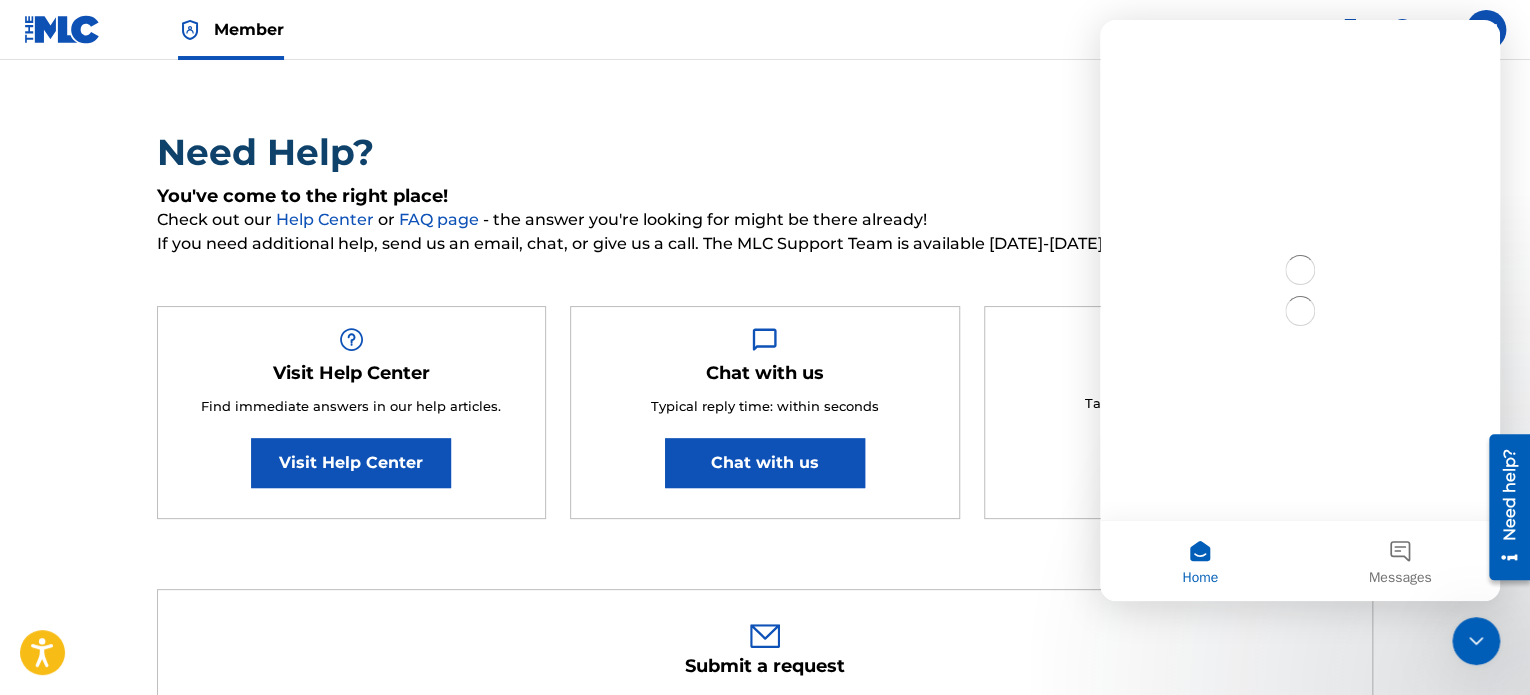 scroll, scrollTop: 0, scrollLeft: 0, axis: both 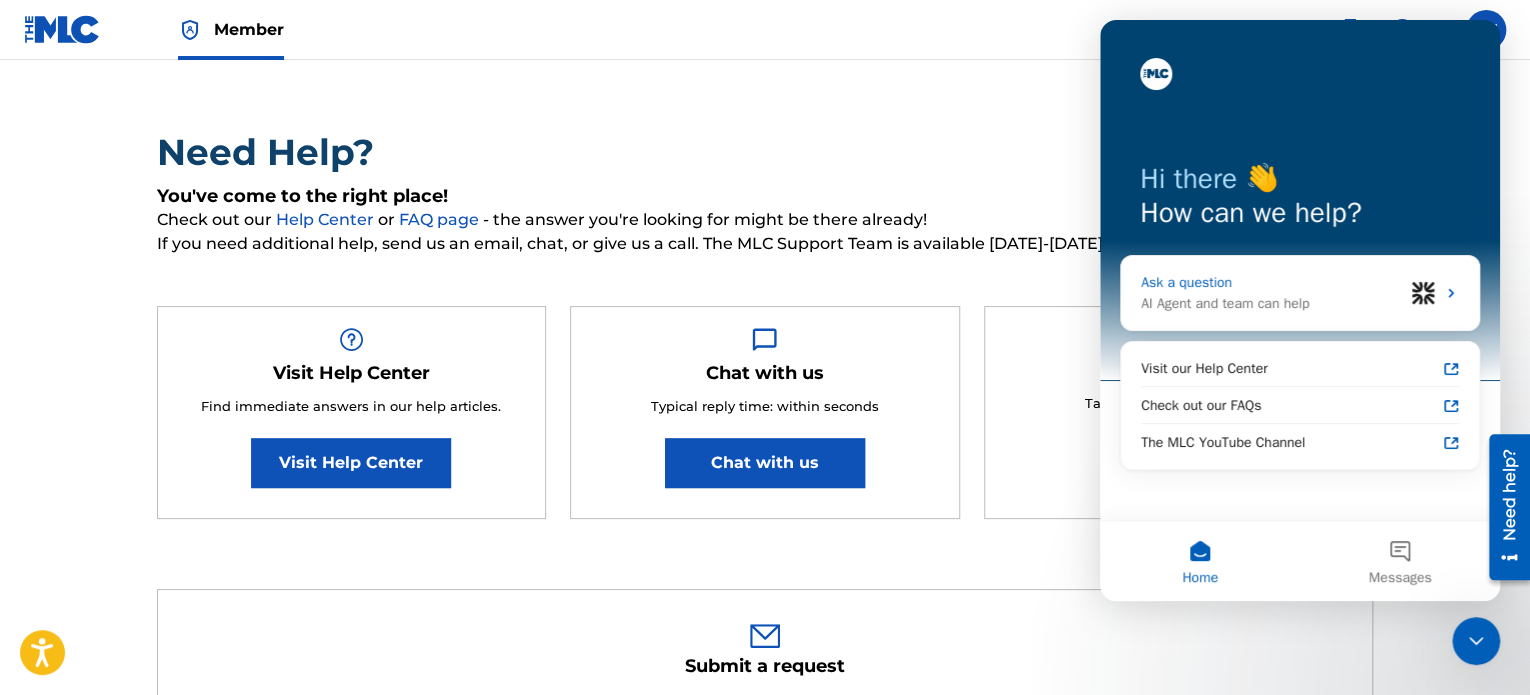 click 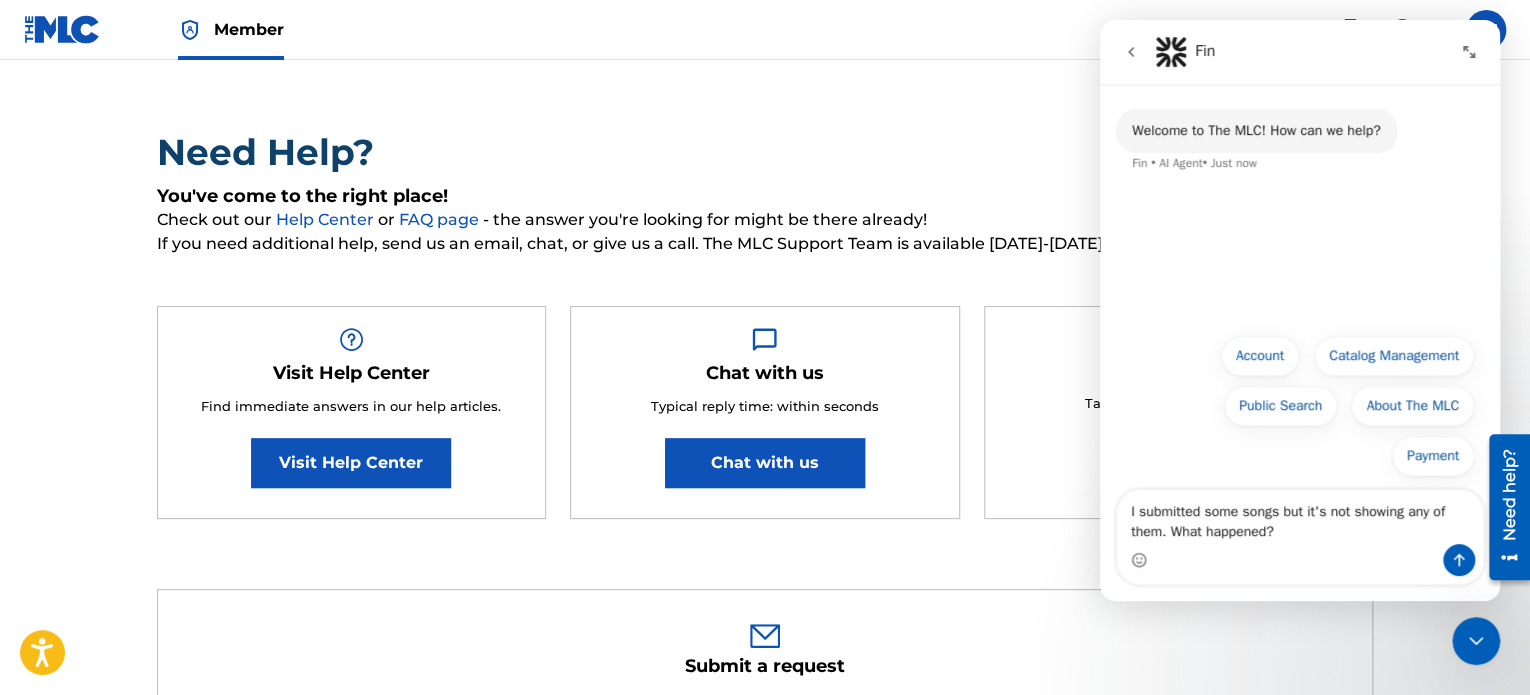drag, startPoint x: 1315, startPoint y: 543, endPoint x: 1078, endPoint y: 476, distance: 246.28845 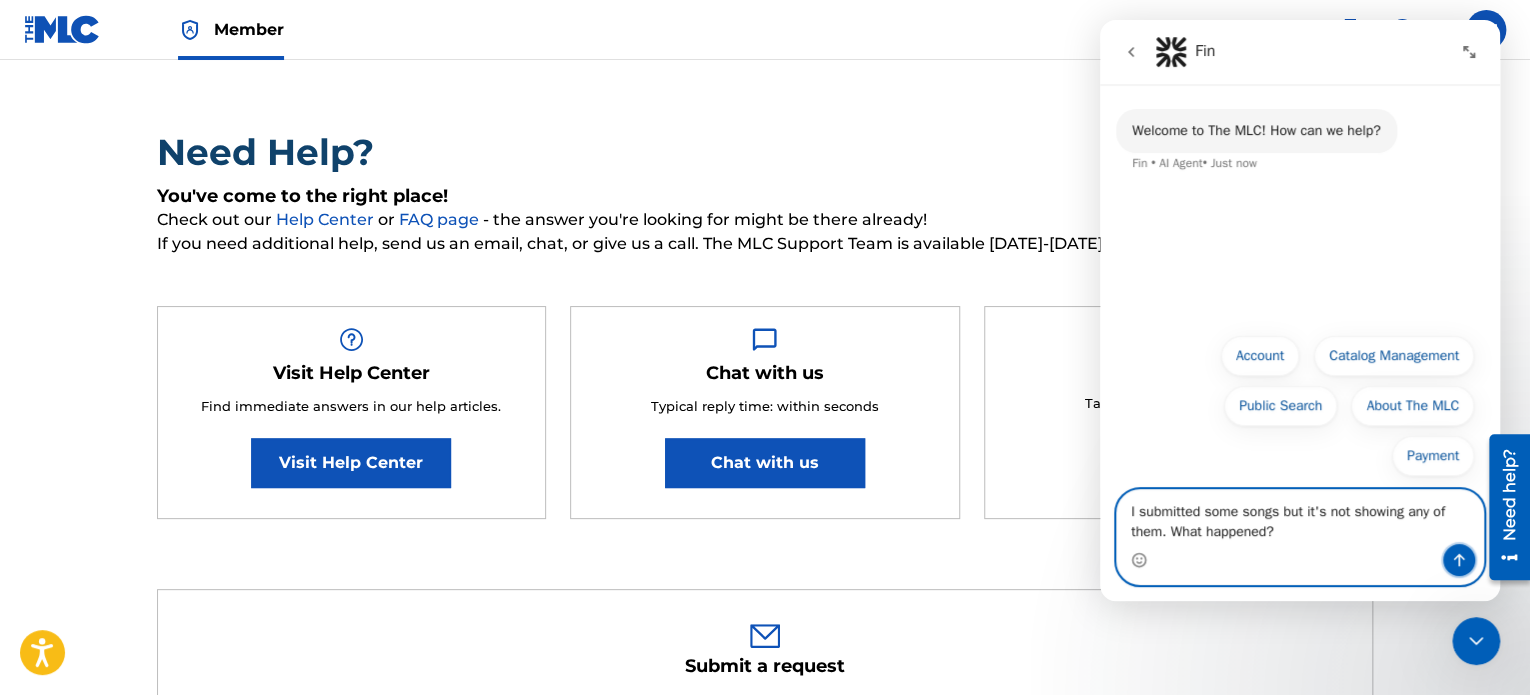 click at bounding box center (1459, 560) 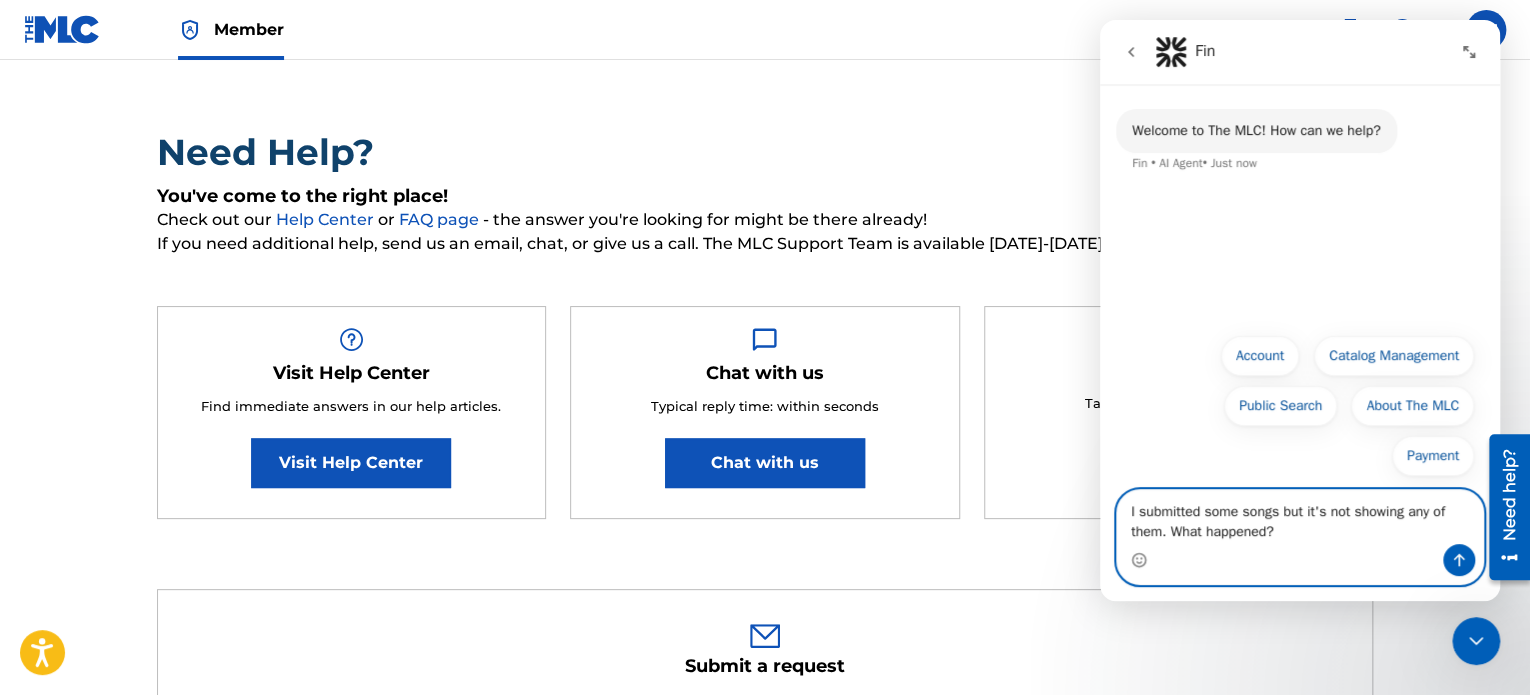 type 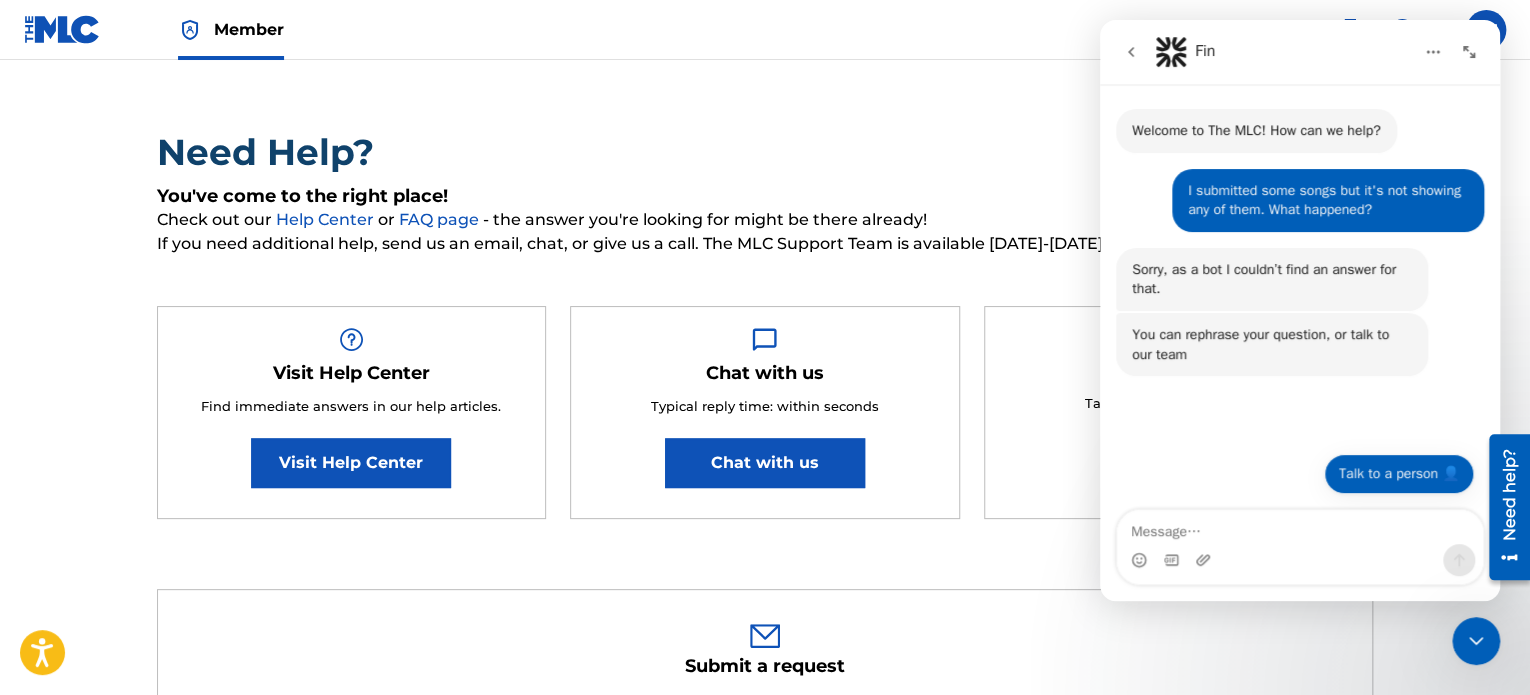 click on "Talk to a person 👤" at bounding box center (1399, 474) 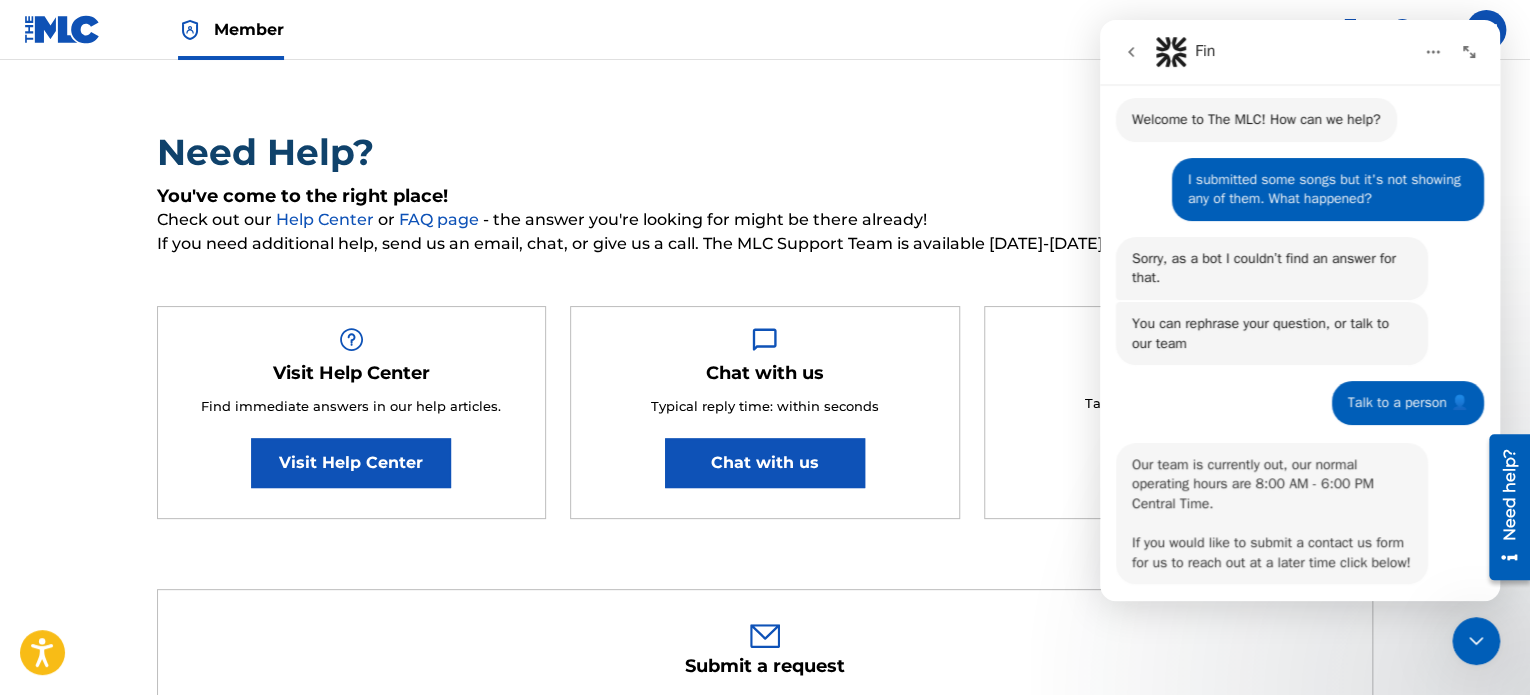 scroll, scrollTop: 104, scrollLeft: 0, axis: vertical 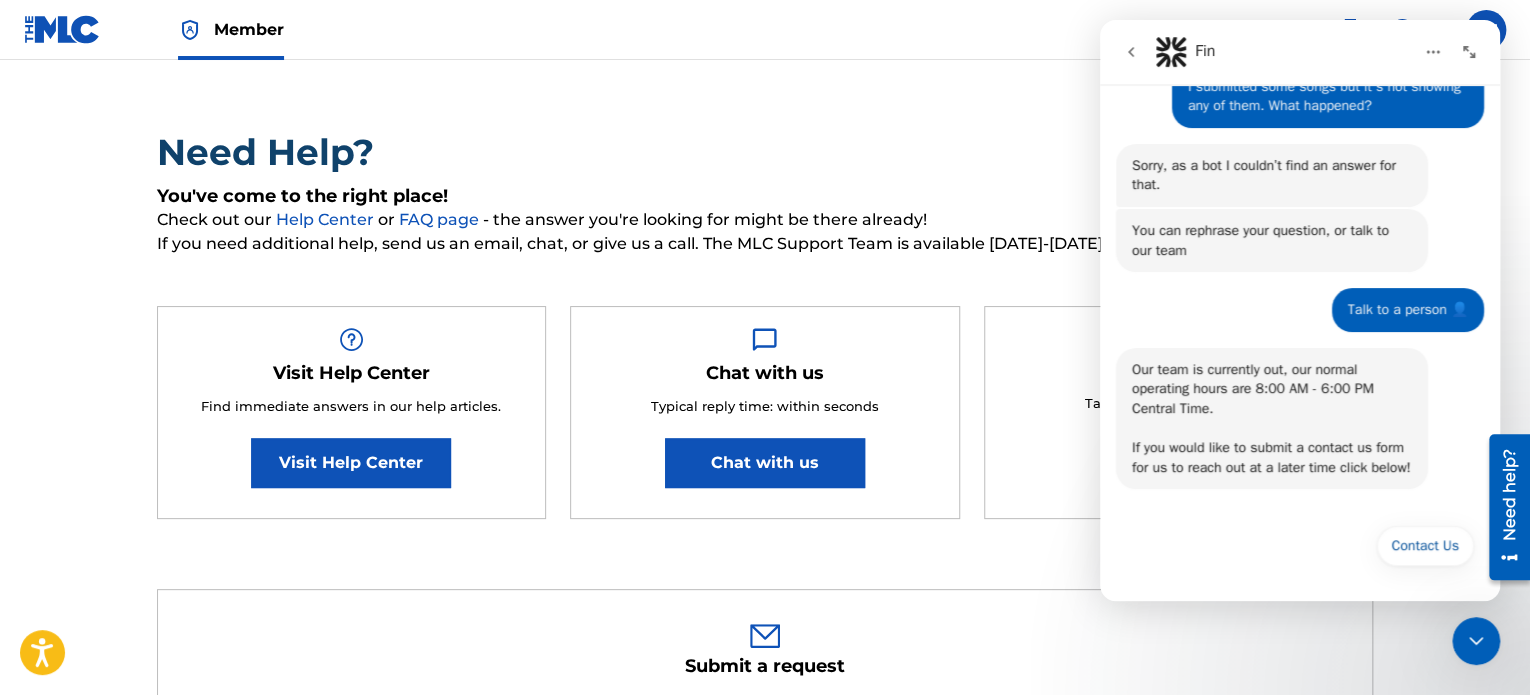 click at bounding box center (1469, 52) 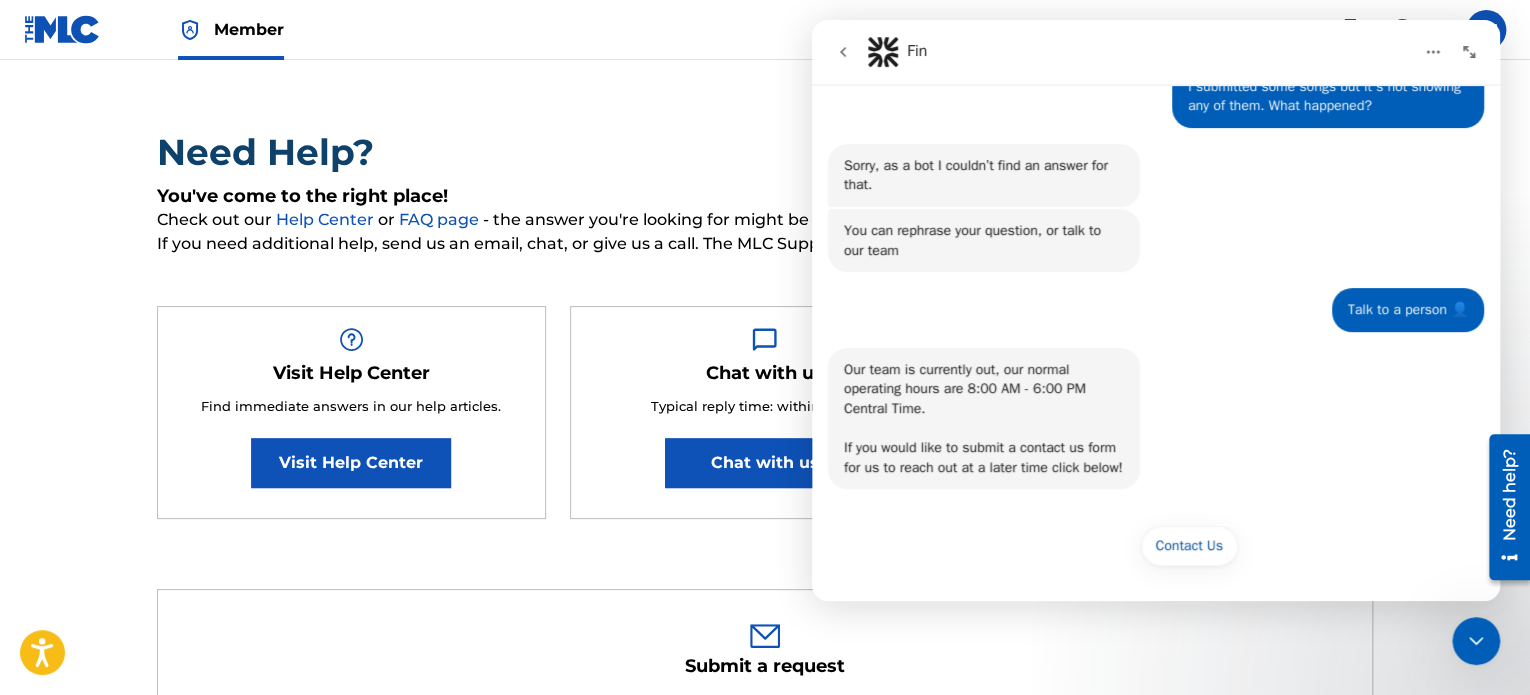 scroll, scrollTop: 25, scrollLeft: 0, axis: vertical 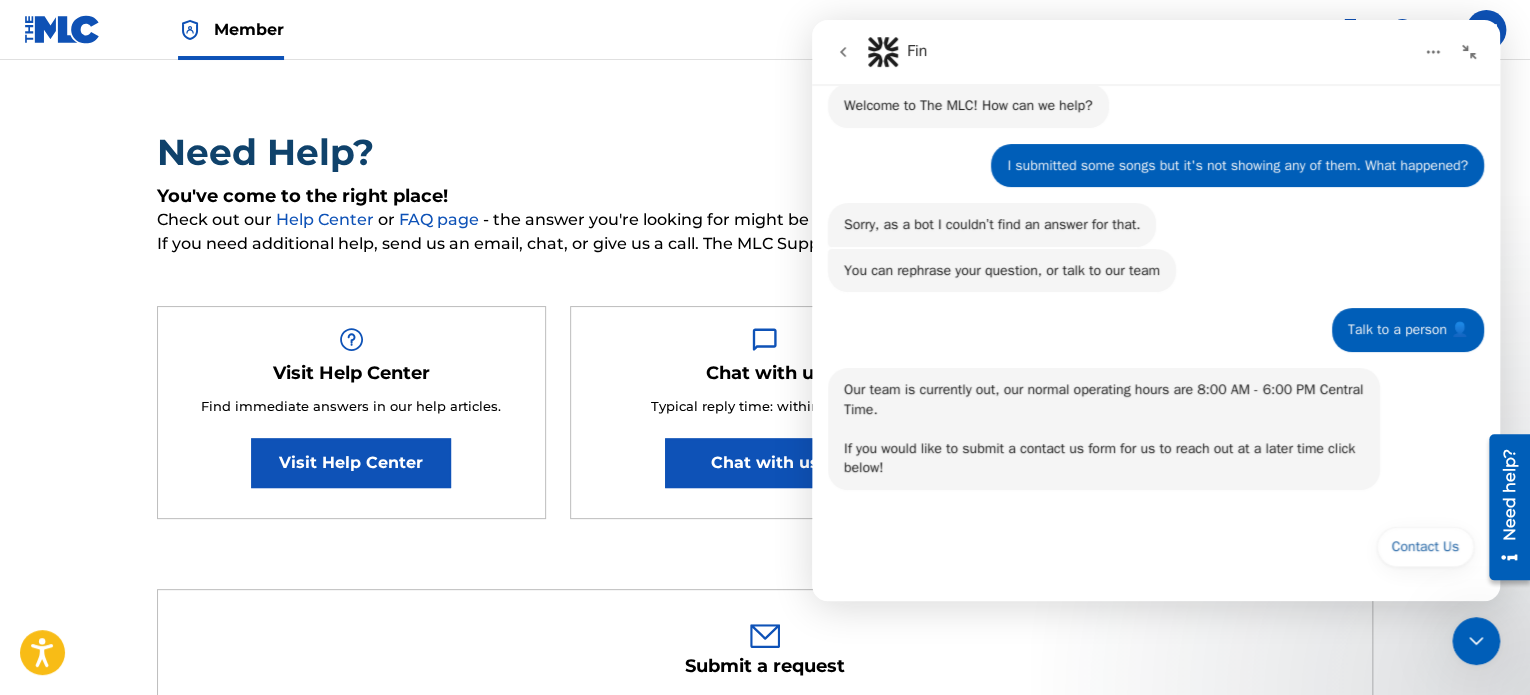 click on "Need Help? You've come to the right place! Check out our   Help Center   or   FAQ page   - the answer you're looking for might be there already! If you need additional help, send us an email, chat, or give us a call. The MLC Support Team is available [DATE]-[DATE], 8am-6pm CT. Visit Help Center Find immediate answers in our help articles. Visit Help Center Chat with us Typical reply time: within seconds Chat with us Call us Talk to a live team member. [PHONE_NUMBER] Submit a request Typical reply time: within hours via email First Name   [PERSON_NAME] Required Last Name   de [PERSON_NAME] Required Email Address   [EMAIL_ADDRESS][DOMAIN_NAME] Required Rise Undone Optional Topic Required Sub Topic Required Description   Required Submit For any questions related to: Press Inquiries and Interview Requests:  [EMAIL_ADDRESS][DOMAIN_NAME]  Monthly Usage Reporting:  [EMAIL_ADDRESS][DOMAIN_NAME]  Royalties or Assessment Payments:  [EMAIL_ADDRESS][DOMAIN_NAME]  Marketing:  [EMAIL_ADDRESS][DOMAIN_NAME]  International Relations:" at bounding box center (765, 909) 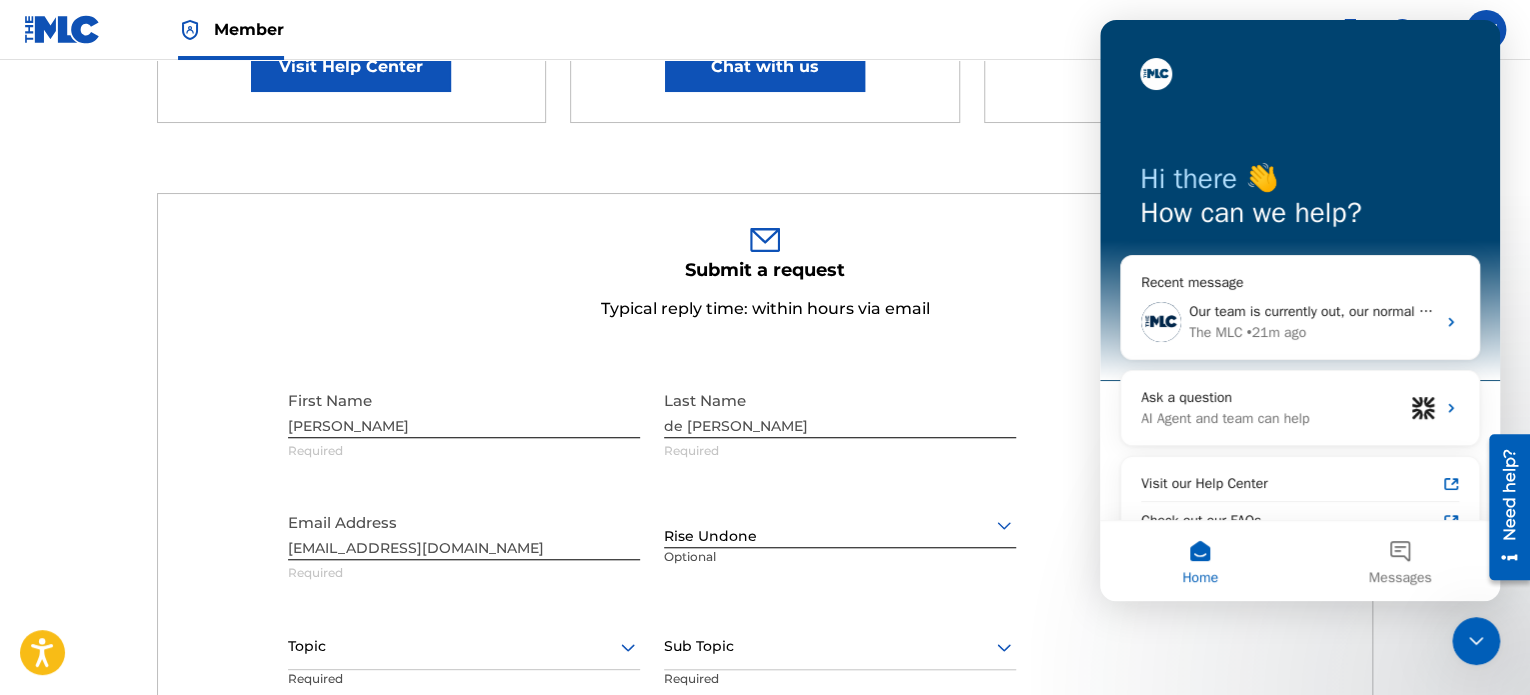 scroll, scrollTop: 0, scrollLeft: 0, axis: both 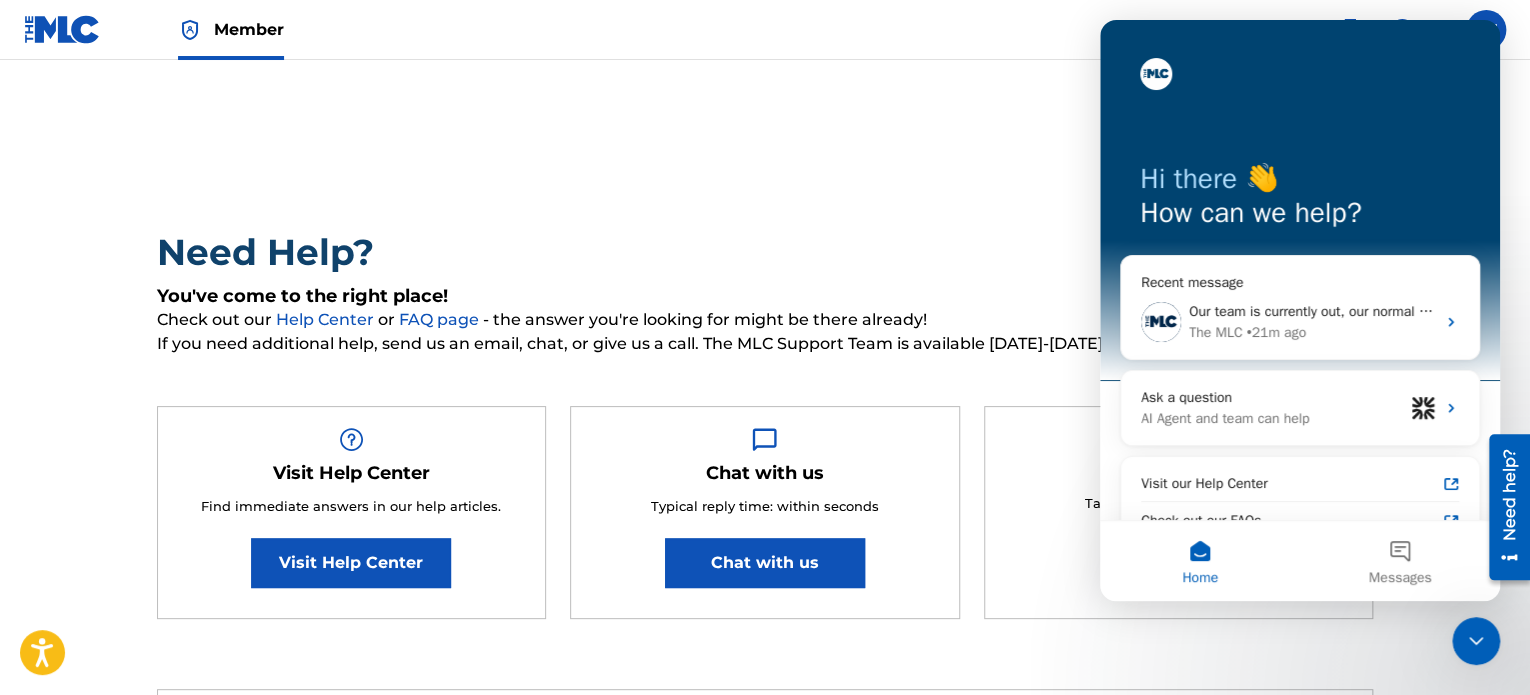 click on "Need Help? You've come to the right place! Check out our   Help Center   or   FAQ page   - the answer you're looking for might be there already! If you need additional help, send us an email, chat, or give us a call. The MLC Support Team is available [DATE]-[DATE], 8am-6pm CT. Visit Help Center Find immediate answers in our help articles. Visit Help Center Chat with us Typical reply time: within seconds Chat with us Call us Talk to a live team member. [PHONE_NUMBER] Submit a request Typical reply time: within hours via email First Name   [PERSON_NAME] Required Last Name   de [PERSON_NAME] Required Email Address   [EMAIL_ADDRESS][DOMAIN_NAME] Required Rise Undone Optional Topic Required Sub Topic Required Description   Required Submit For any questions related to: Press Inquiries and Interview Requests:  [EMAIL_ADDRESS][DOMAIN_NAME]  Monthly Usage Reporting:  [EMAIL_ADDRESS][DOMAIN_NAME]  Royalties or Assessment Payments:  [EMAIL_ADDRESS][DOMAIN_NAME]  Marketing:  [EMAIL_ADDRESS][DOMAIN_NAME]  International Relations:" at bounding box center [765, 1009] 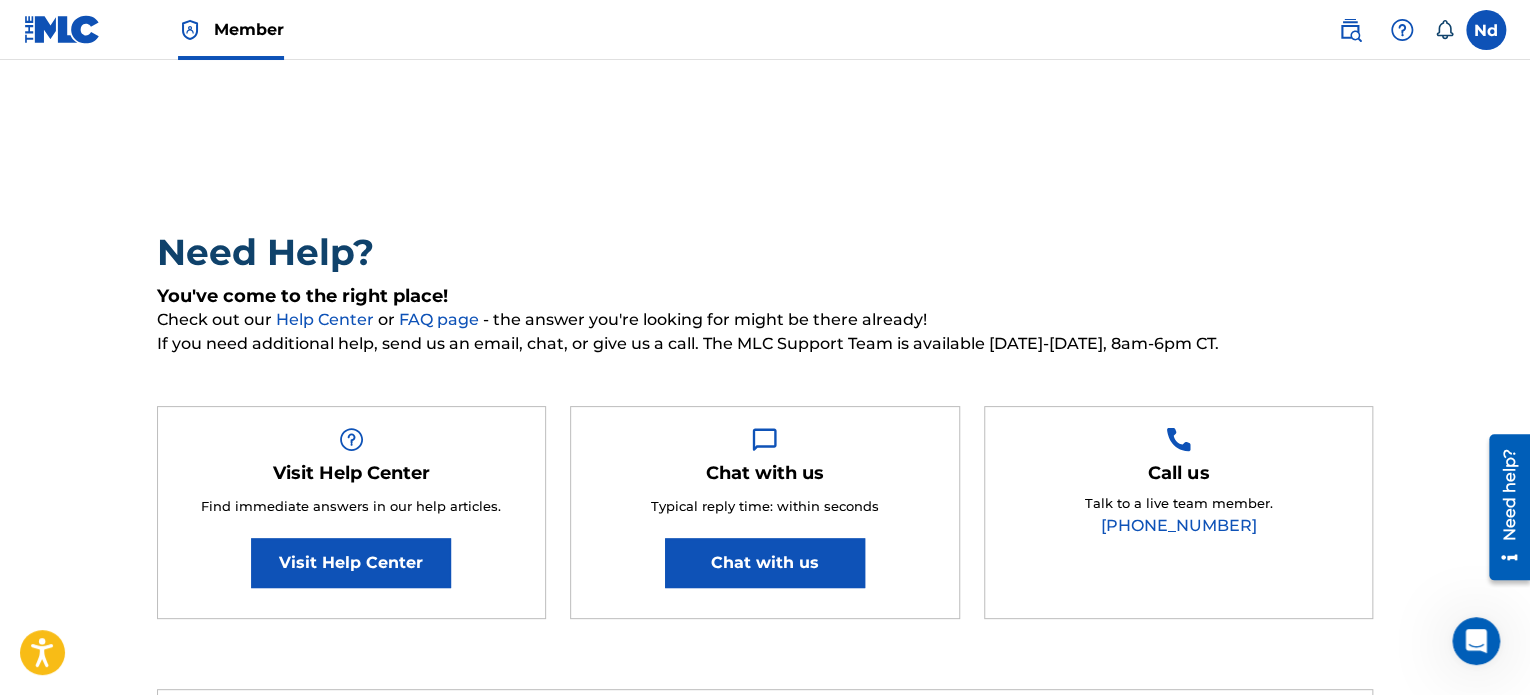 scroll, scrollTop: 0, scrollLeft: 0, axis: both 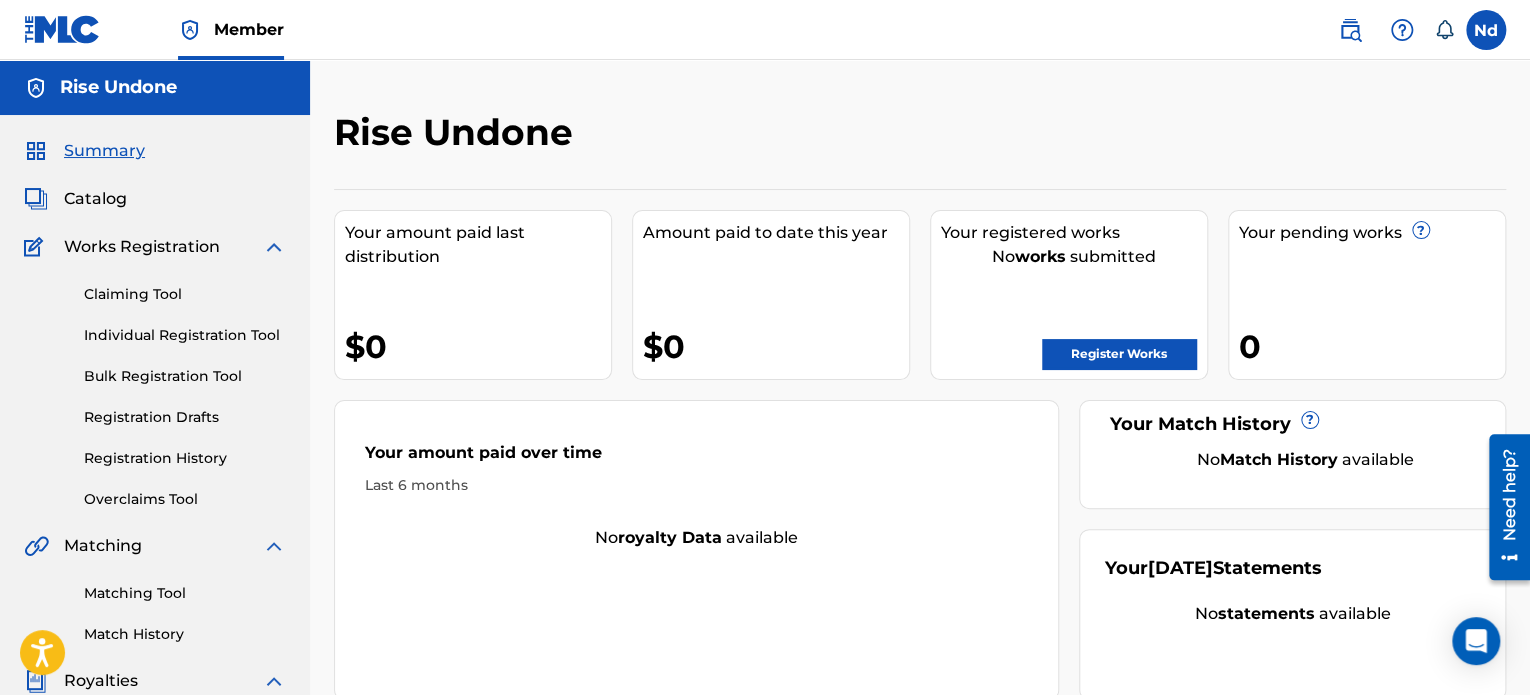 click on "Catalog" at bounding box center [95, 199] 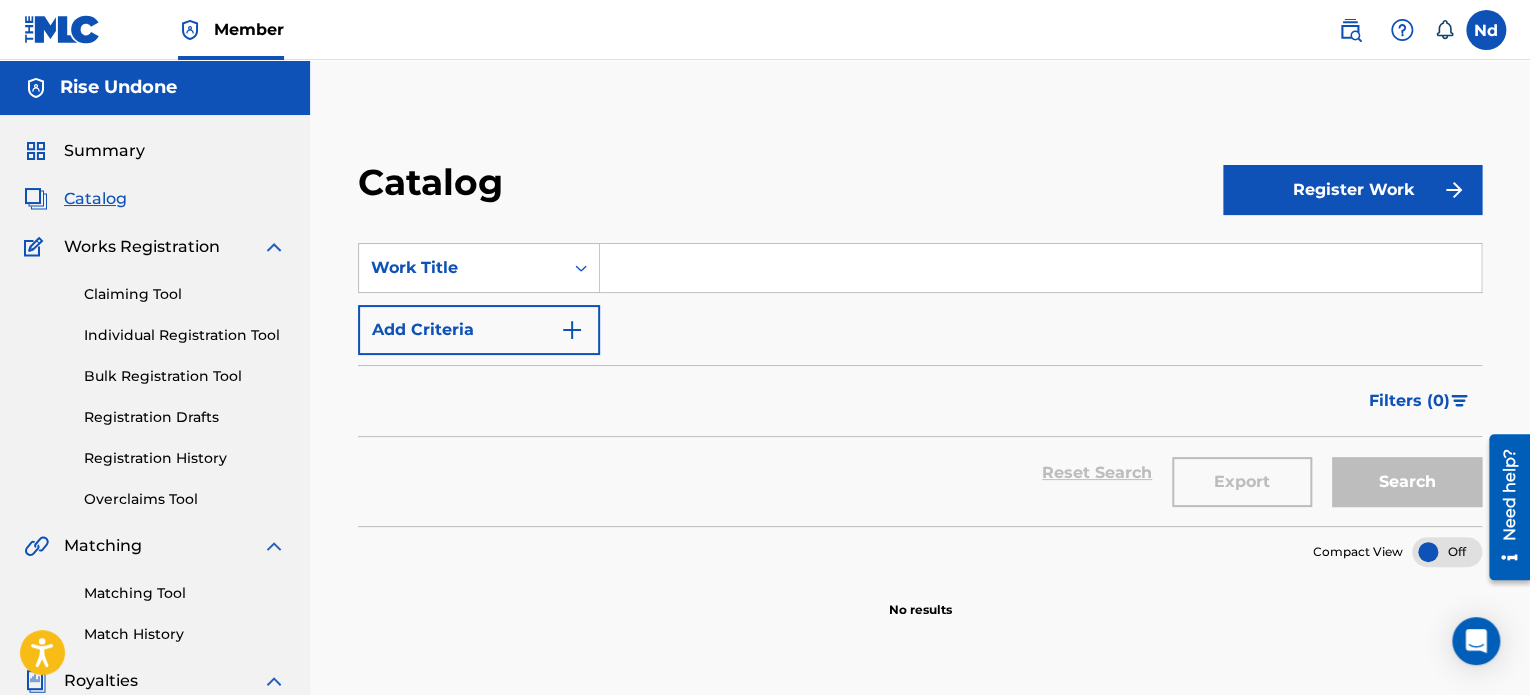 click at bounding box center (62, 29) 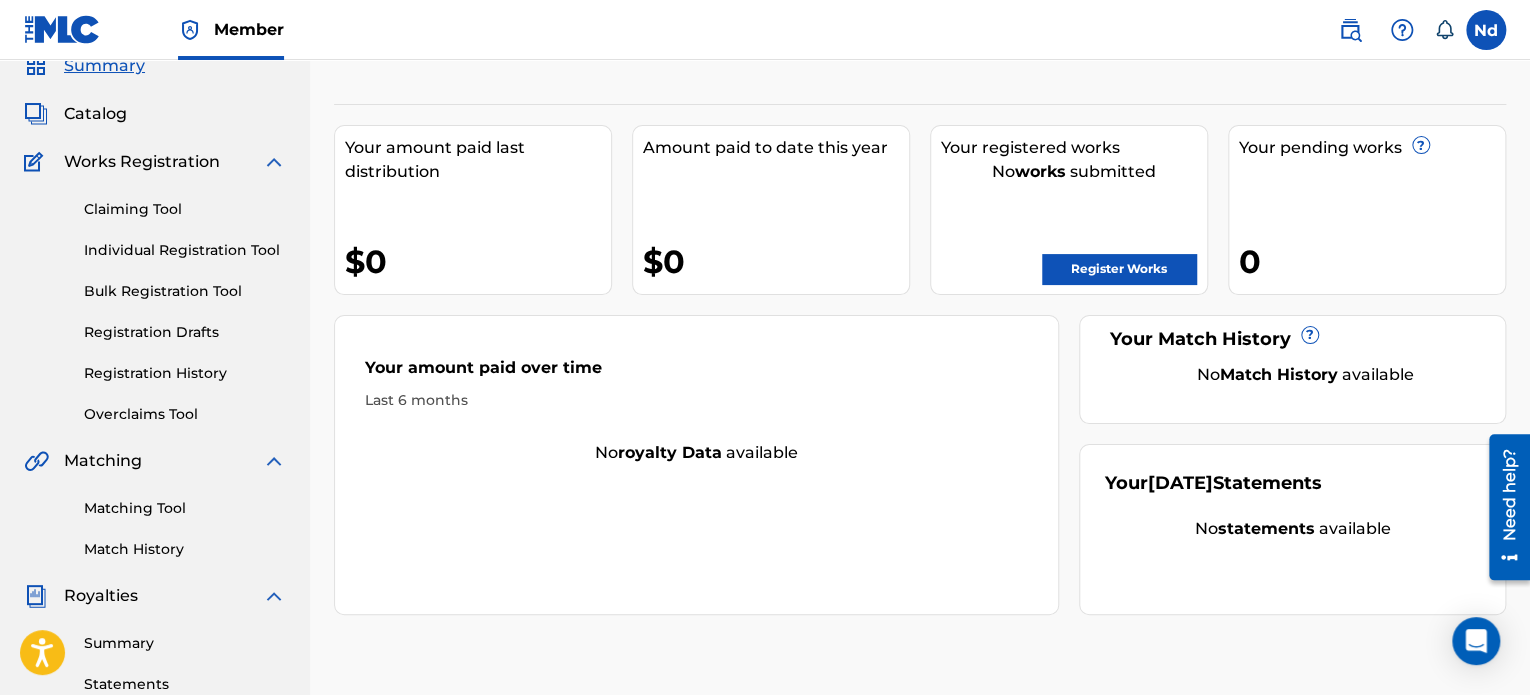 scroll, scrollTop: 0, scrollLeft: 0, axis: both 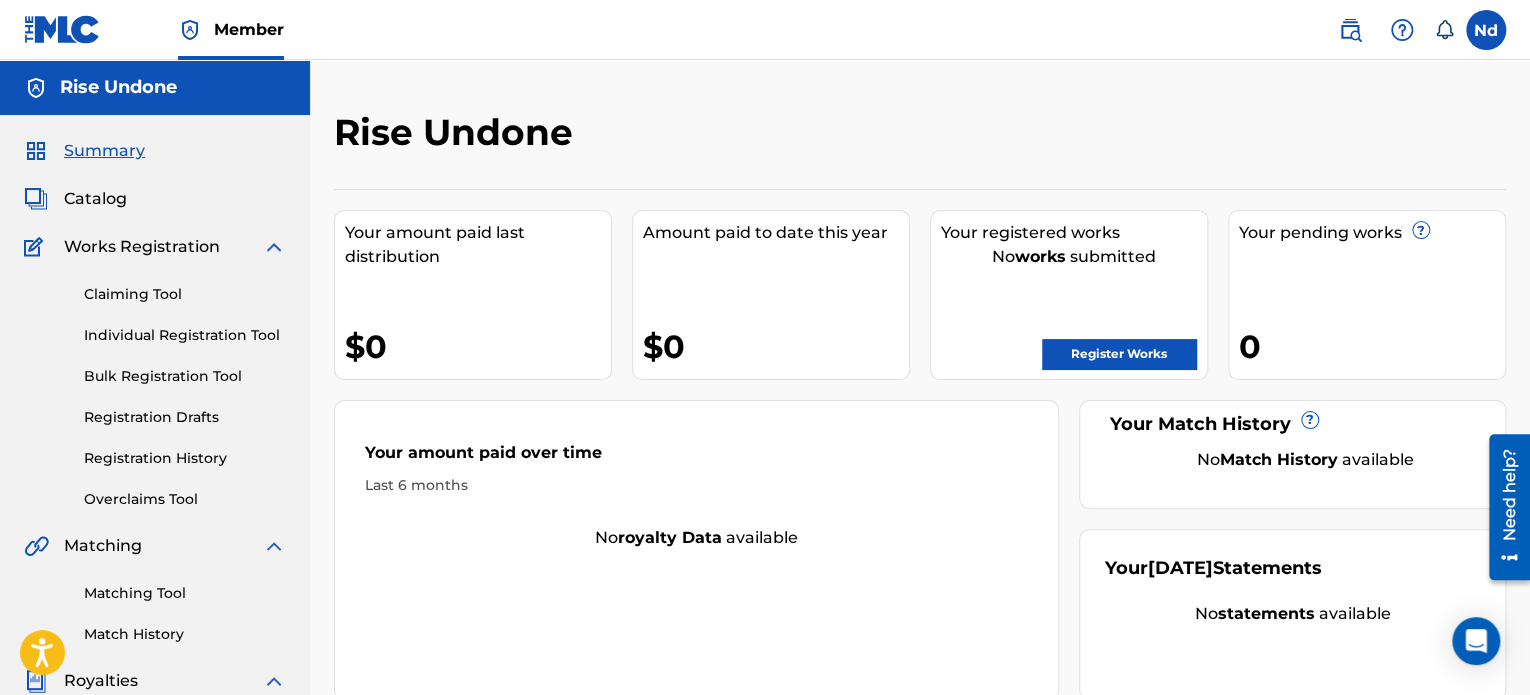 click on "Claiming Tool Individual Registration Tool Bulk Registration Tool Registration Drafts Registration History Overclaims Tool" at bounding box center [155, 384] 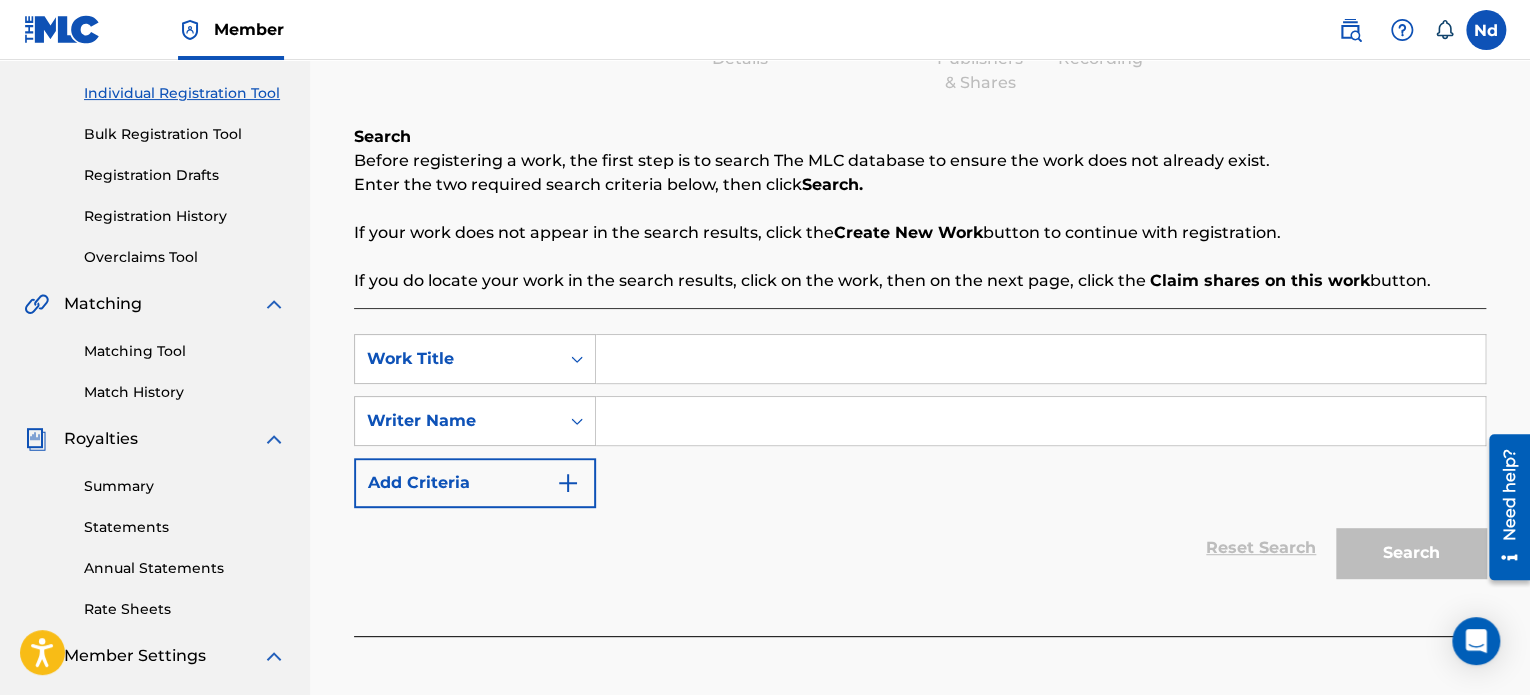 scroll, scrollTop: 400, scrollLeft: 0, axis: vertical 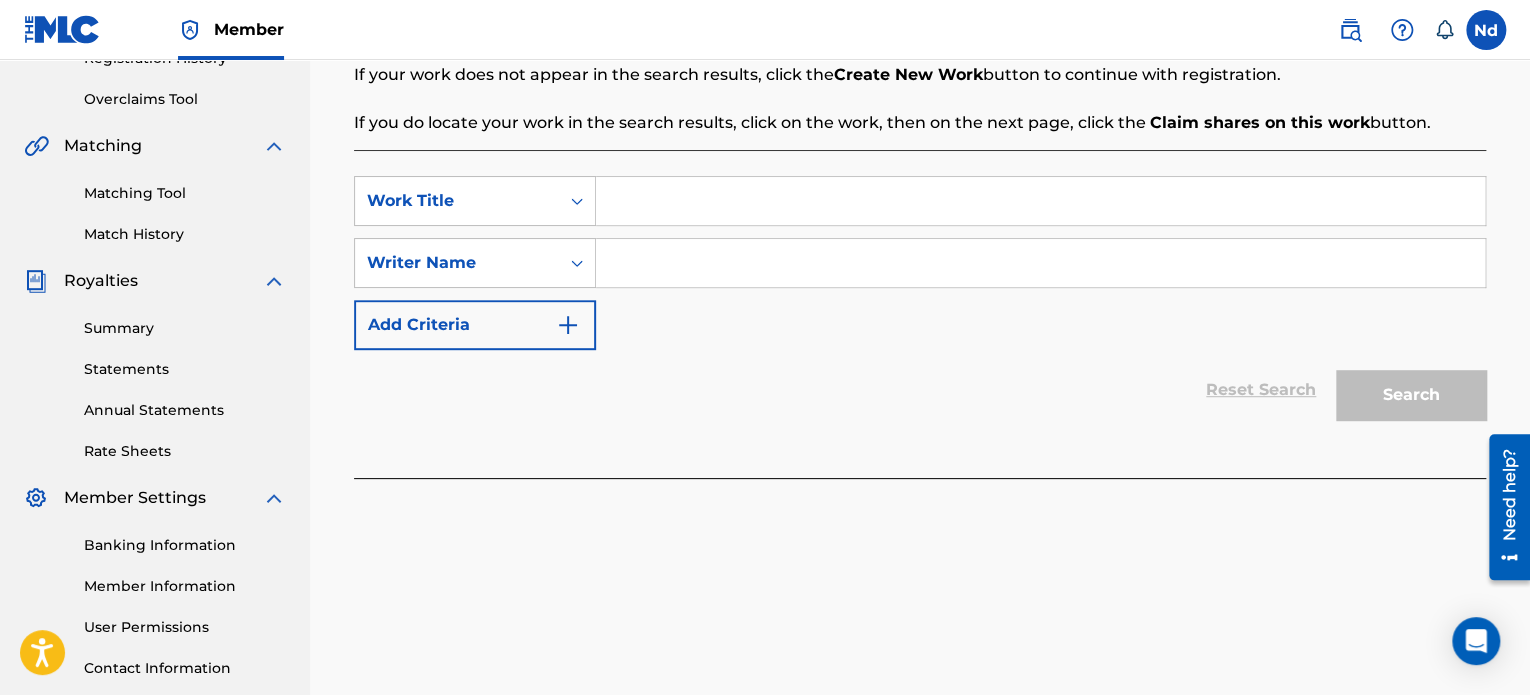 click at bounding box center (1040, 201) 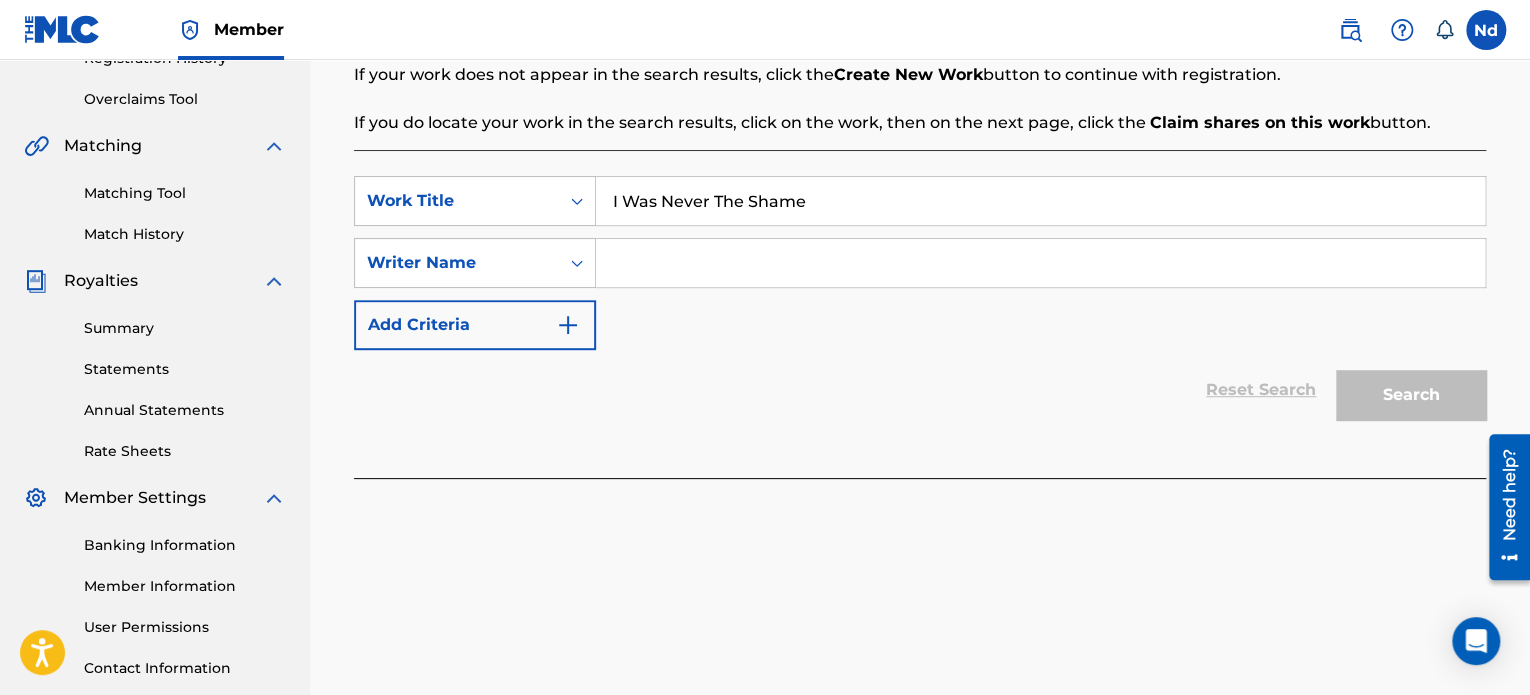 type on "I Was Never The Shame" 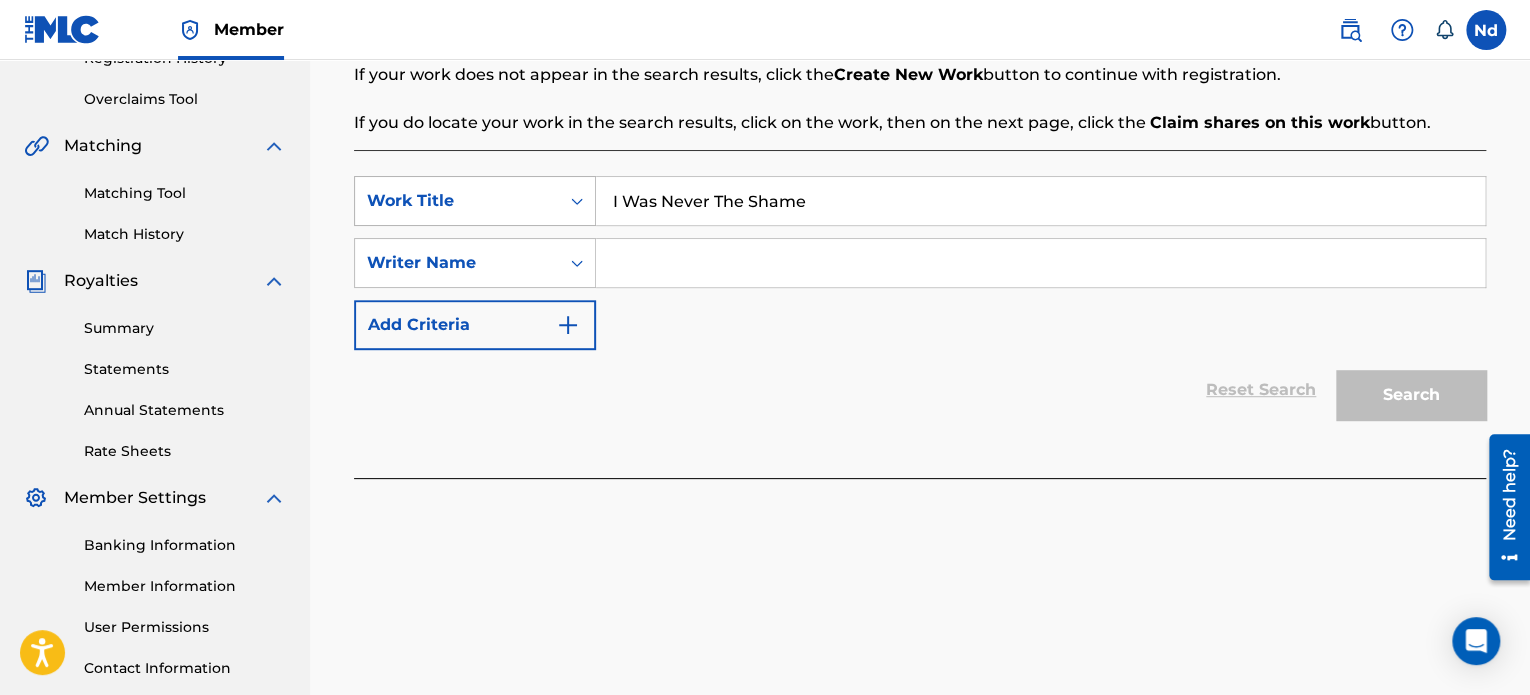 drag, startPoint x: 828, startPoint y: 205, endPoint x: 580, endPoint y: 203, distance: 248.00807 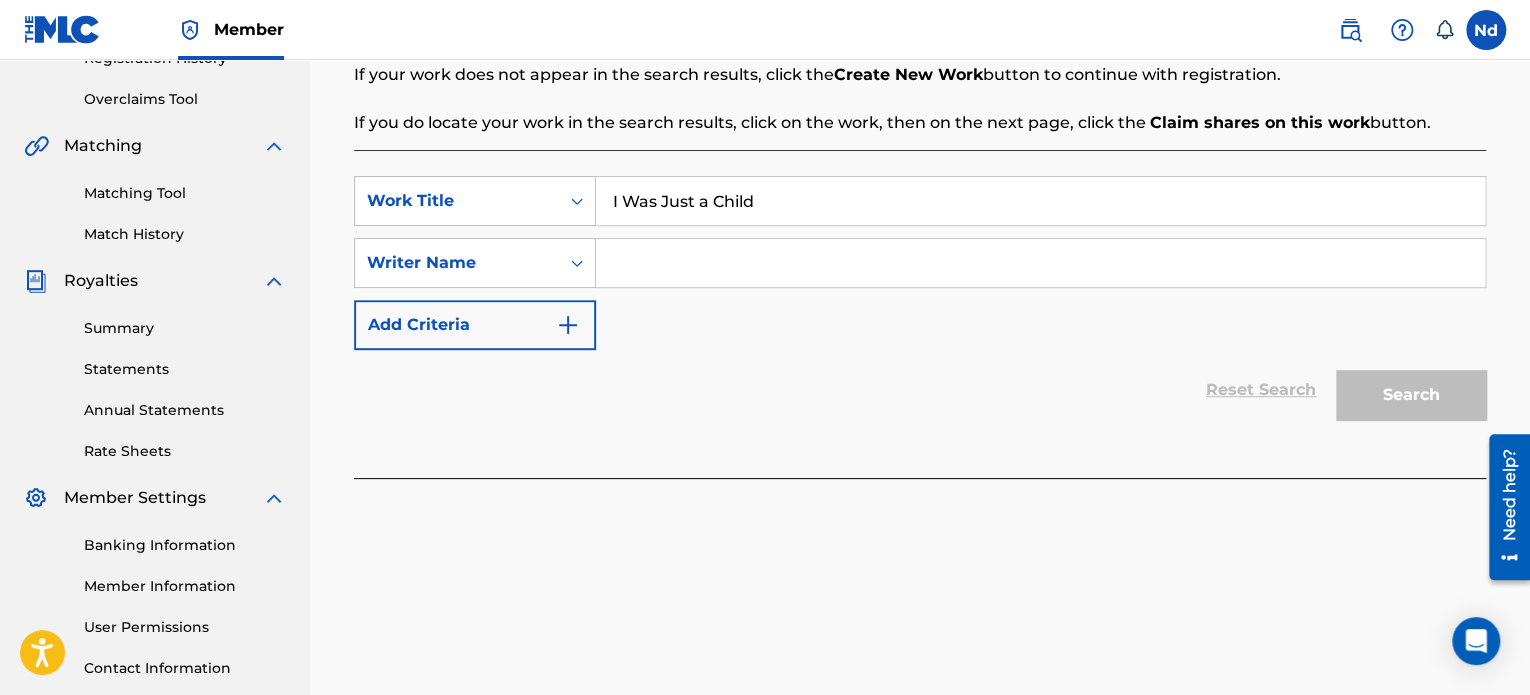 click on "I Was Just a Child" at bounding box center [1040, 201] 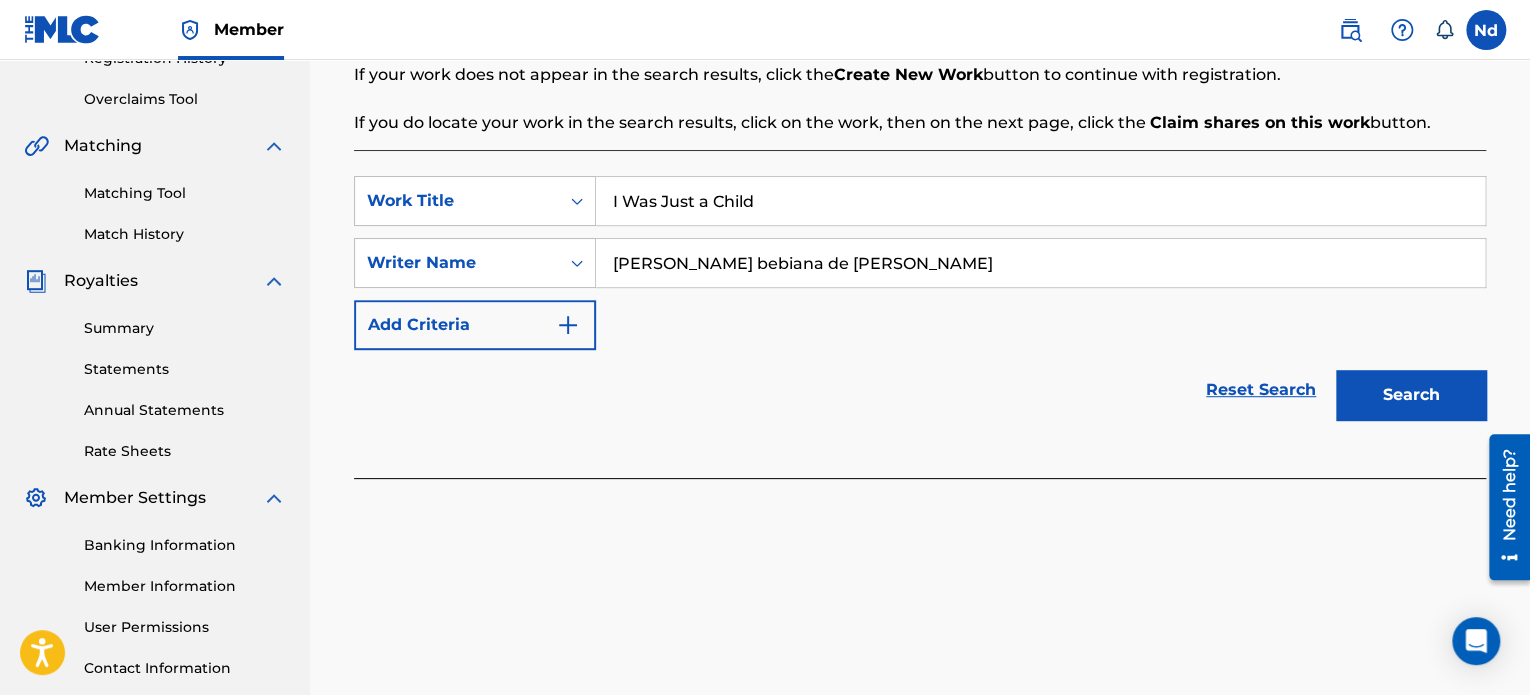 click on "Search" at bounding box center [1411, 395] 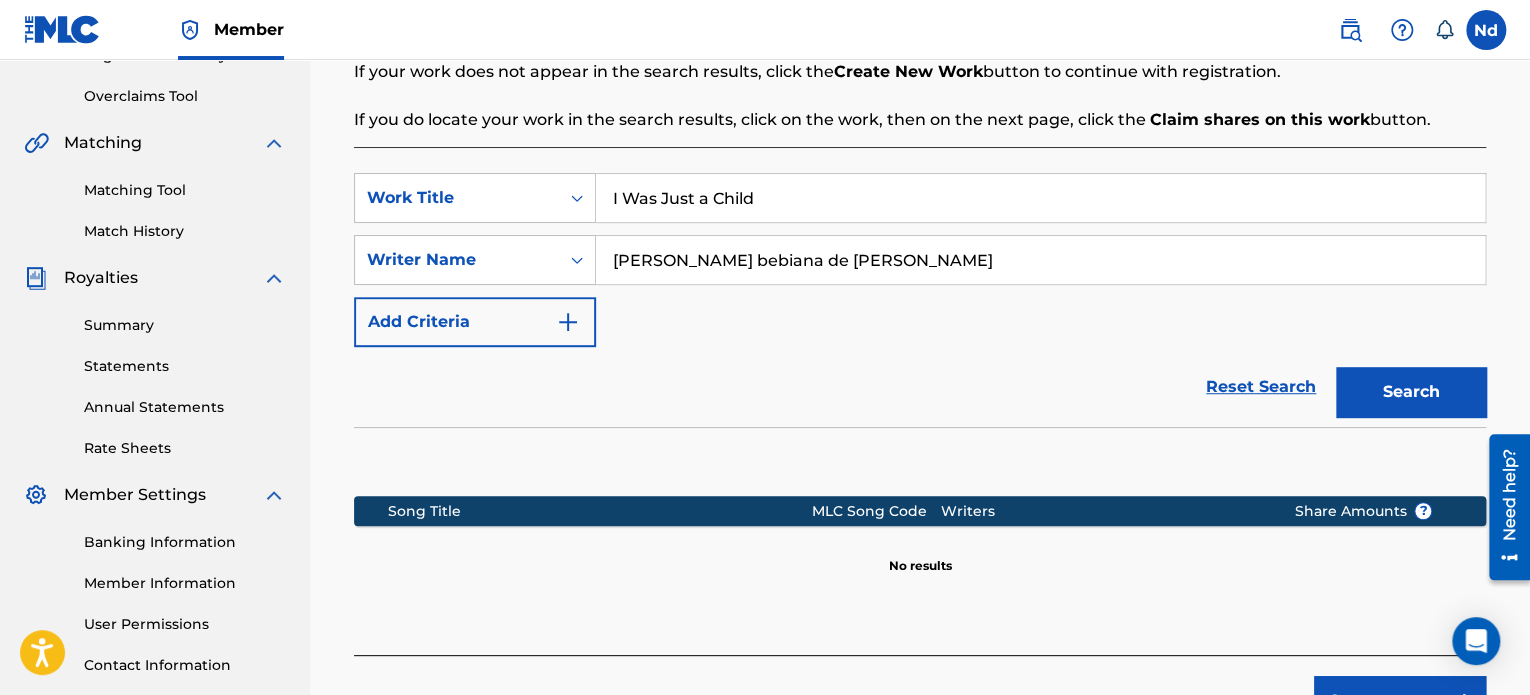 scroll, scrollTop: 500, scrollLeft: 0, axis: vertical 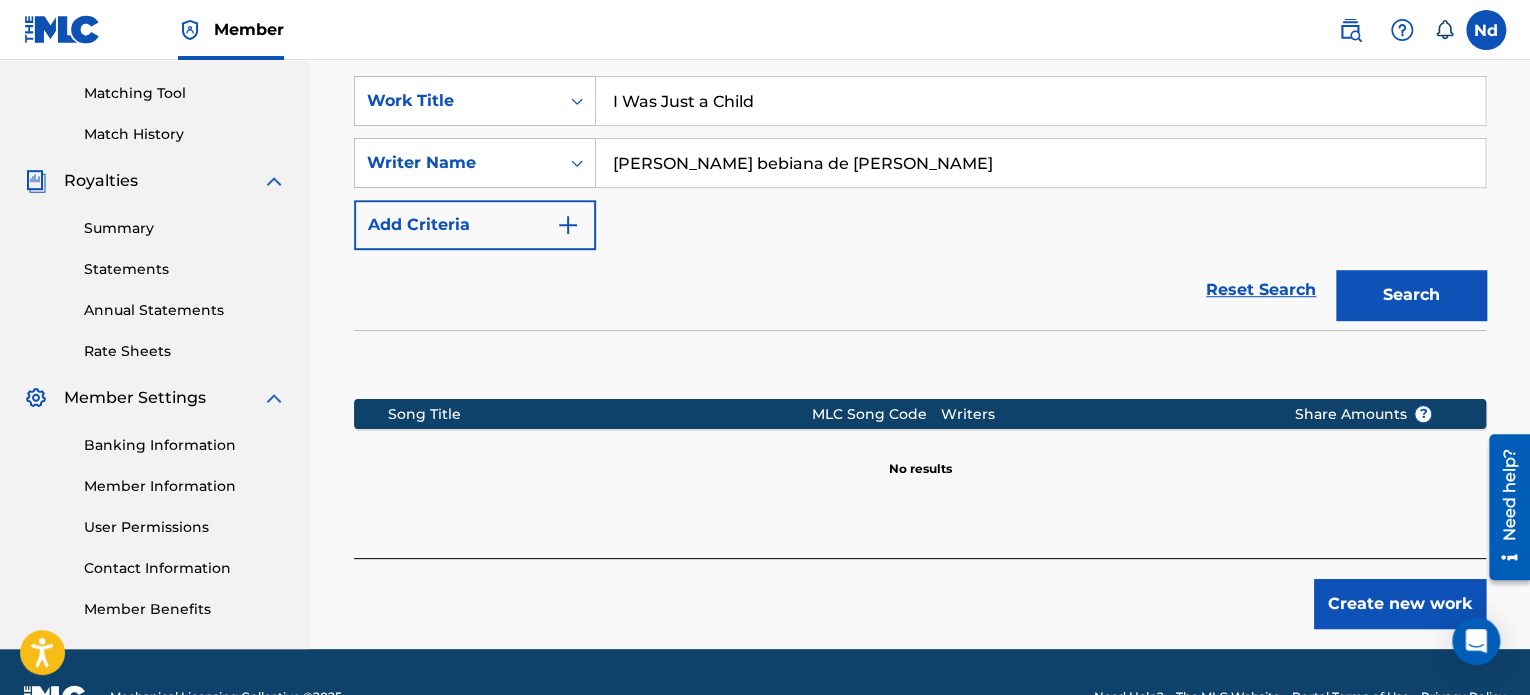 click at bounding box center [568, 225] 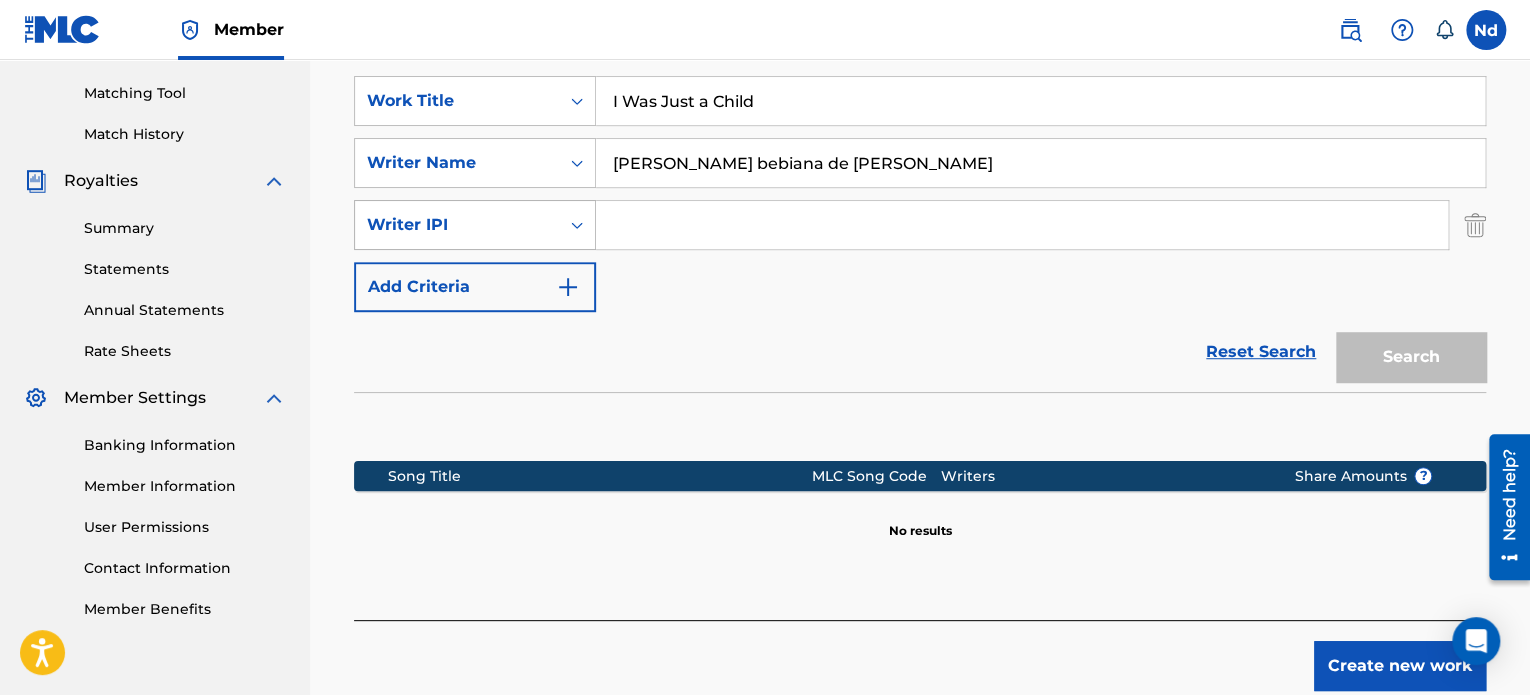 click 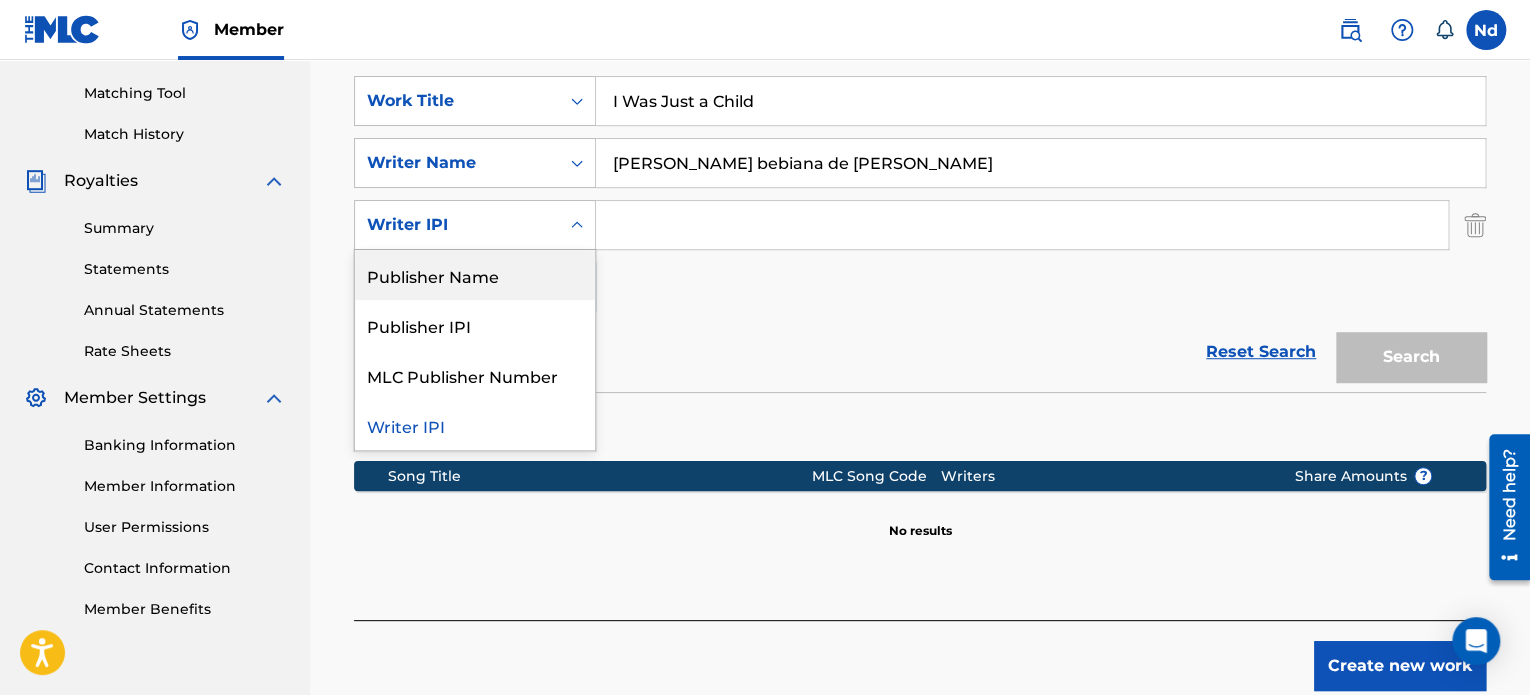 click on "Publisher Name" at bounding box center [475, 275] 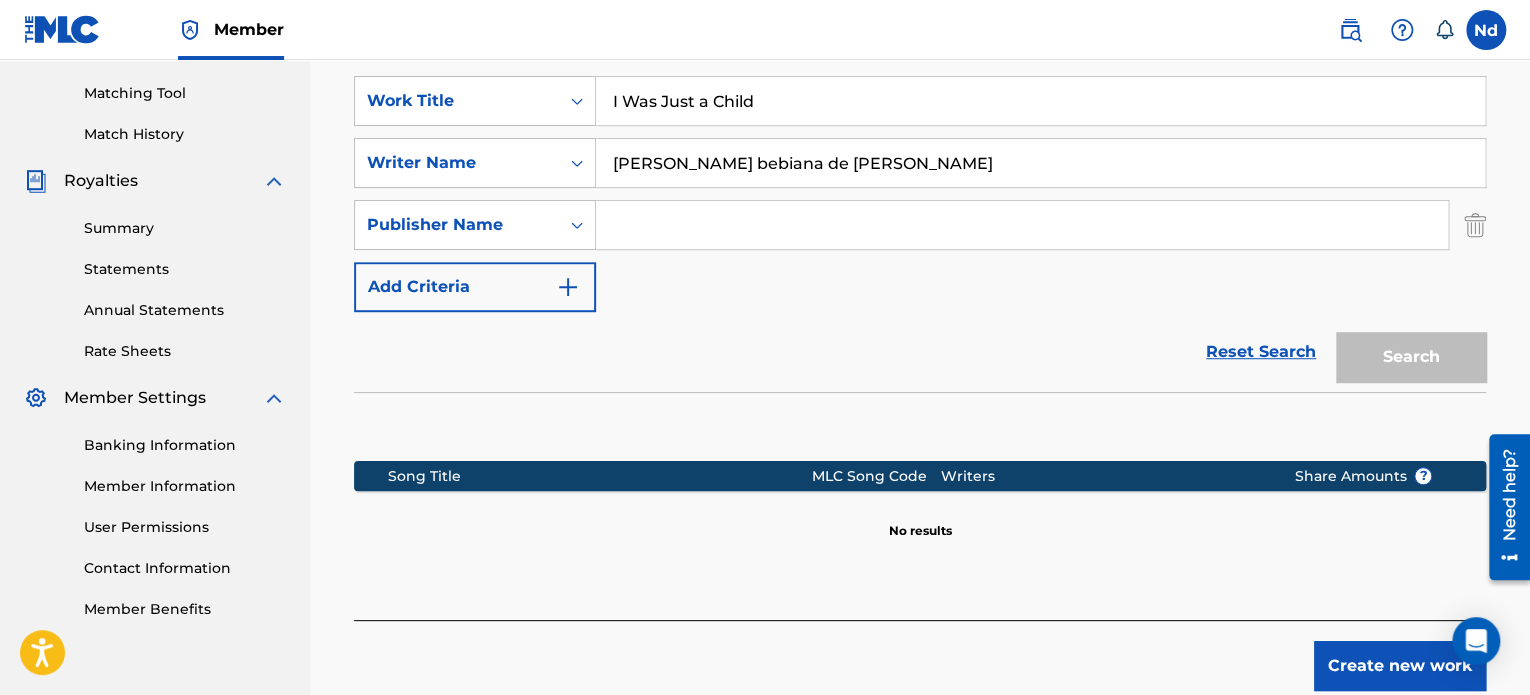 click at bounding box center (1022, 225) 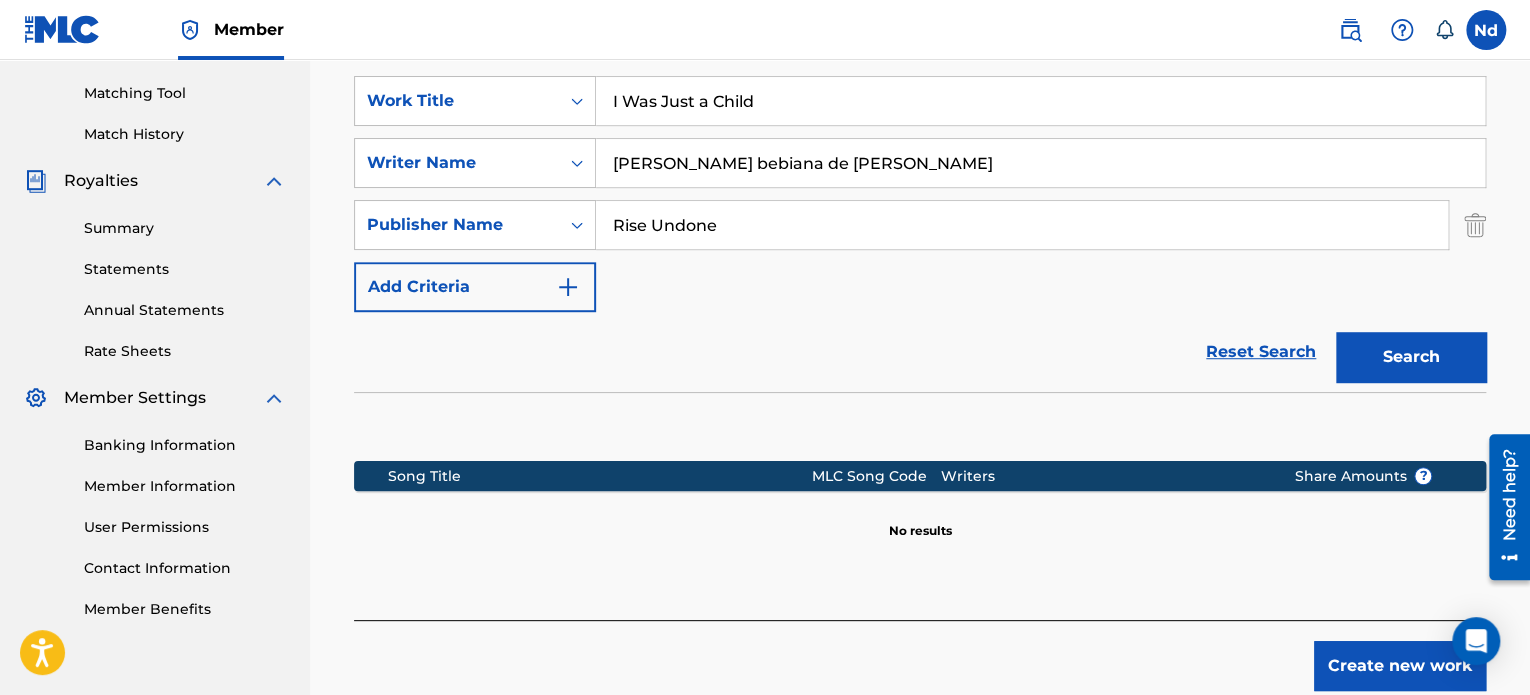 type on "Rise Undone" 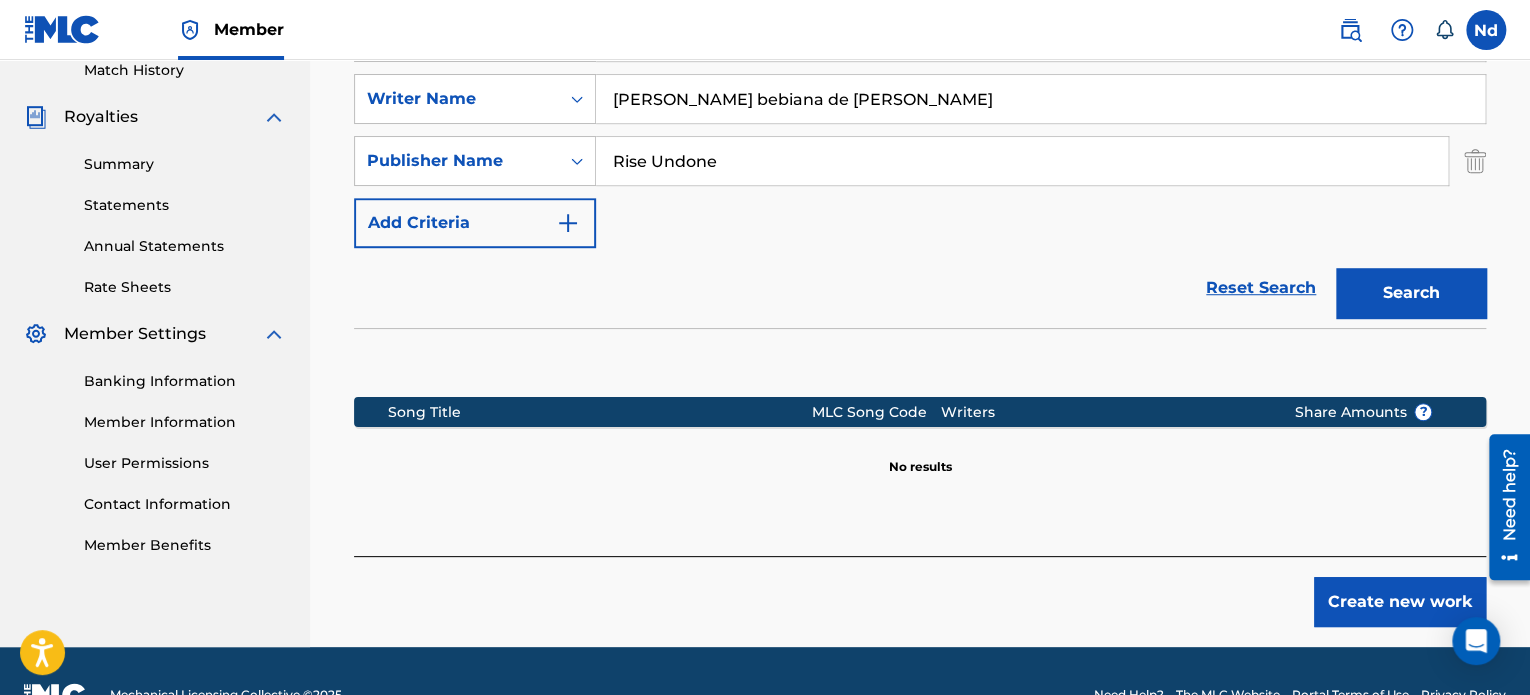 scroll, scrollTop: 611, scrollLeft: 0, axis: vertical 